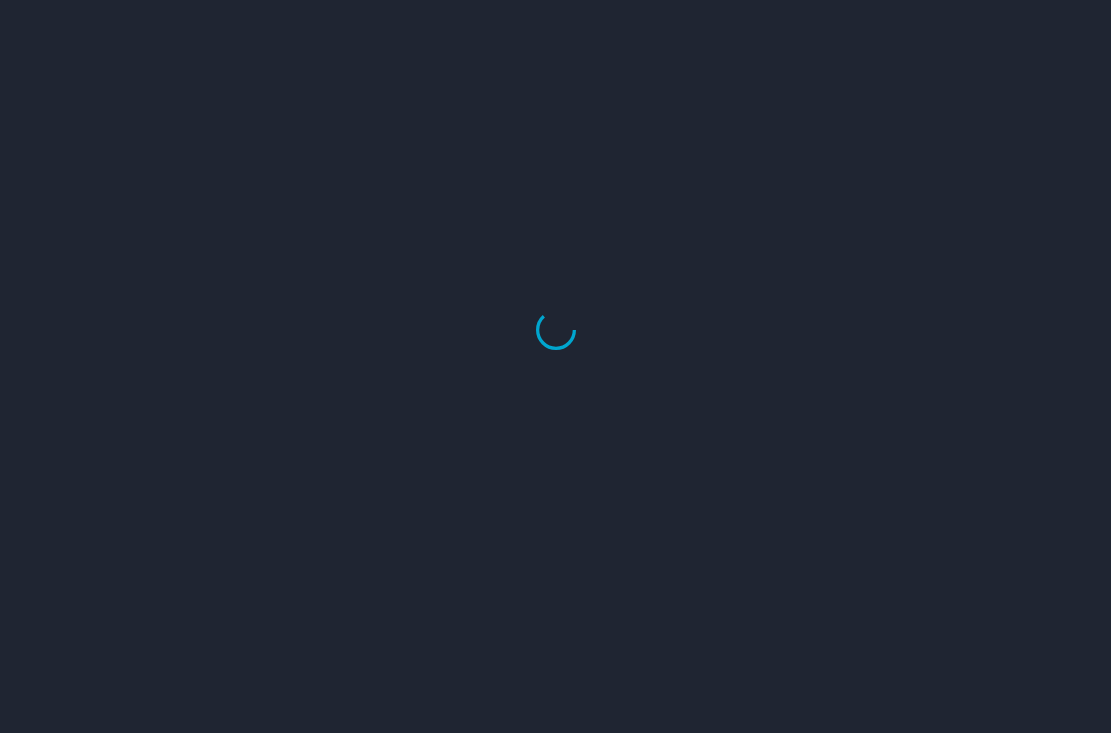 scroll, scrollTop: 0, scrollLeft: 0, axis: both 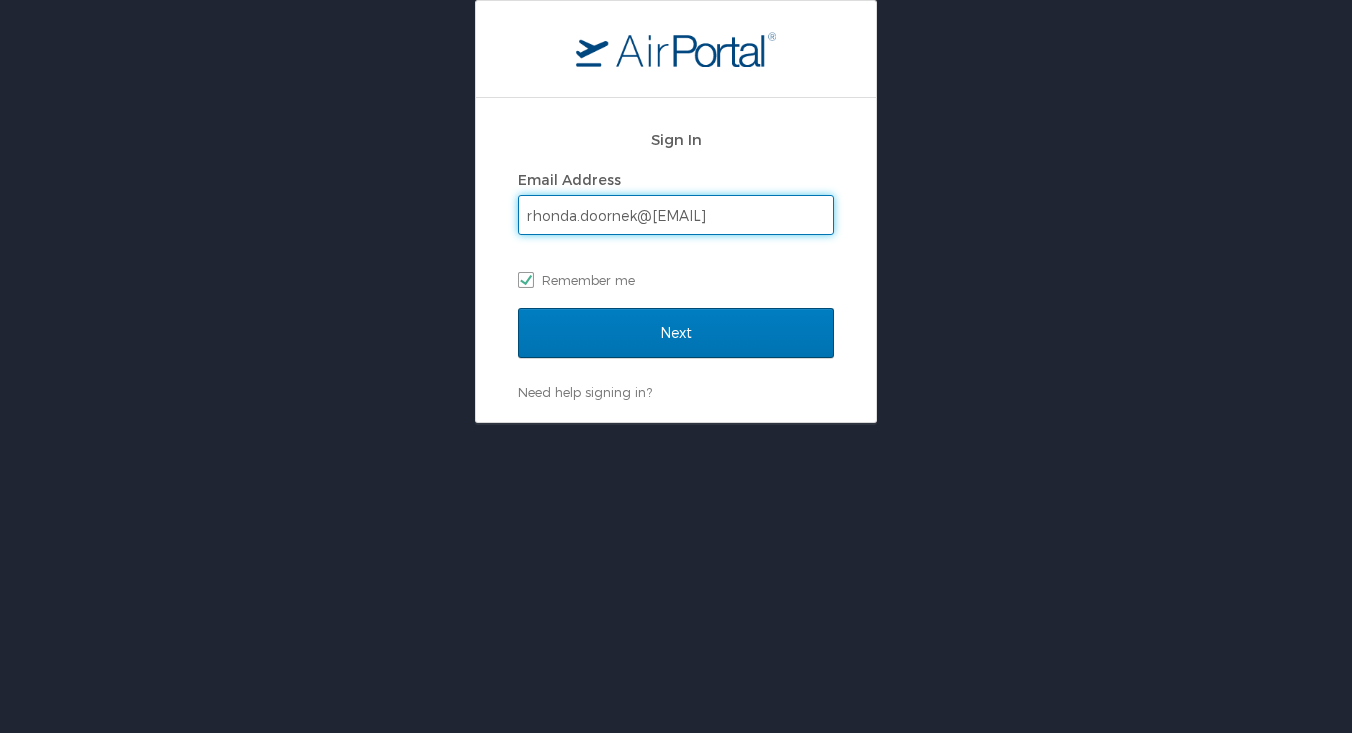 click on "Next" at bounding box center (676, 333) 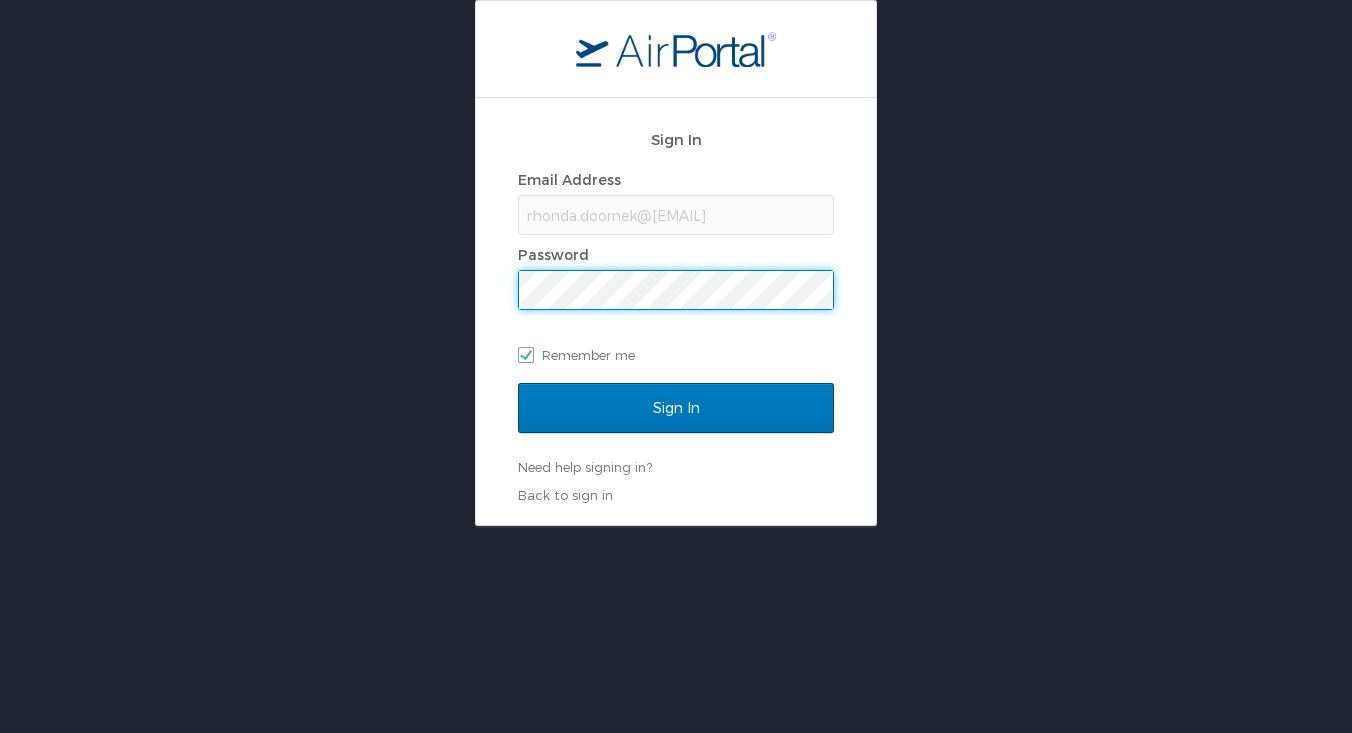 click on "Sign In" at bounding box center (676, 408) 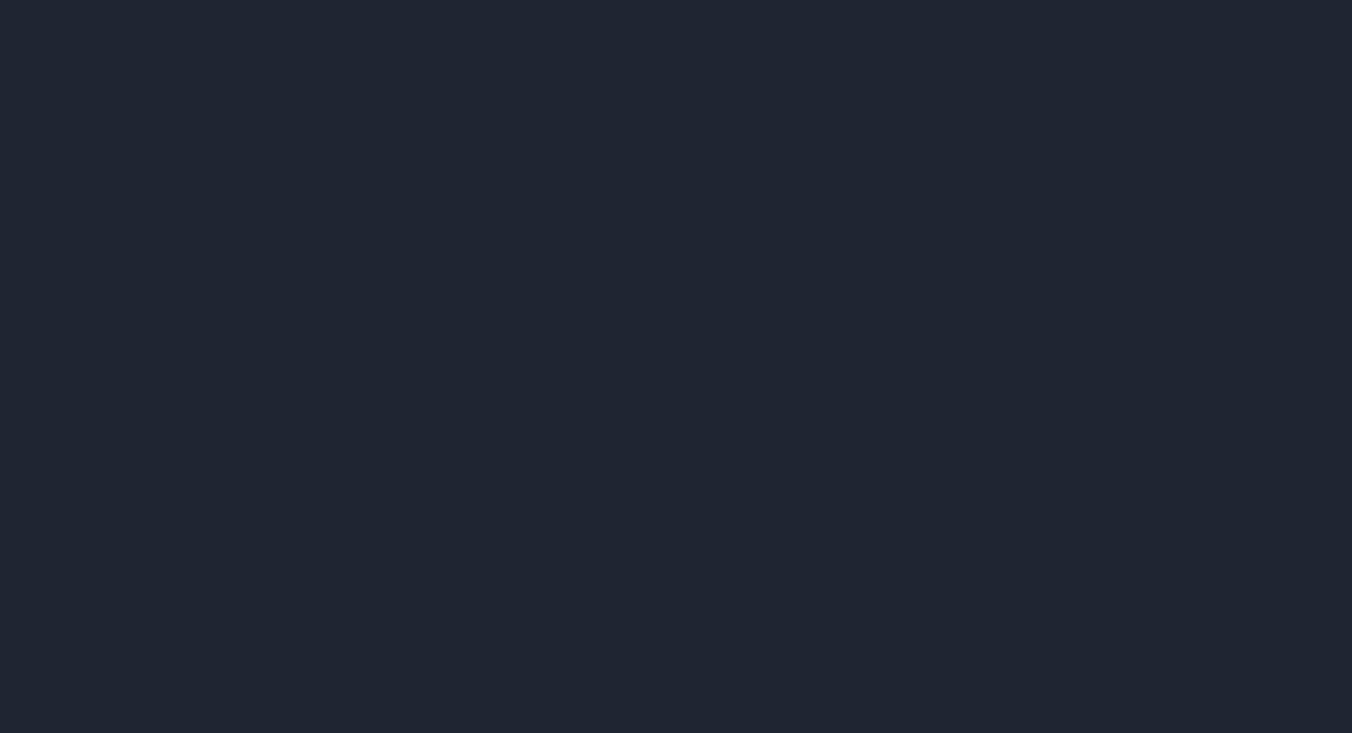scroll, scrollTop: 0, scrollLeft: 0, axis: both 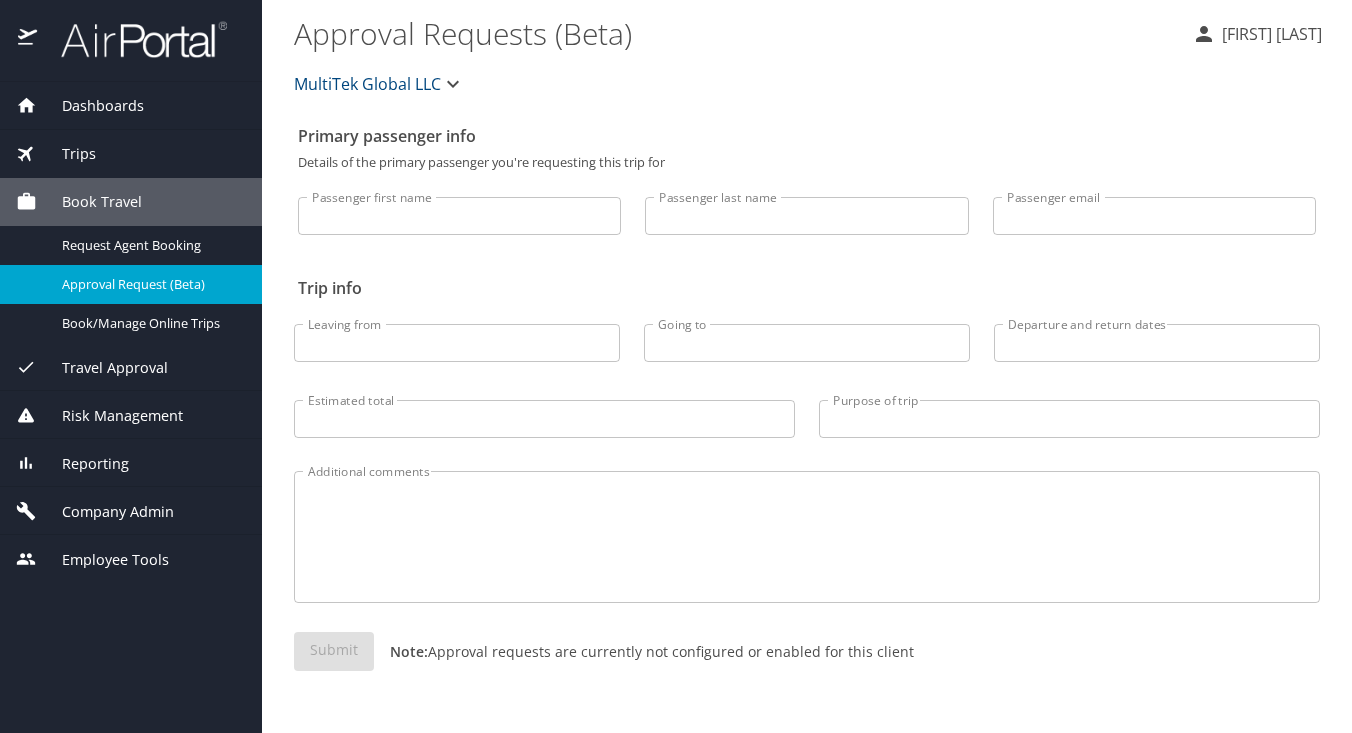 click on "Dashboards" at bounding box center [90, 106] 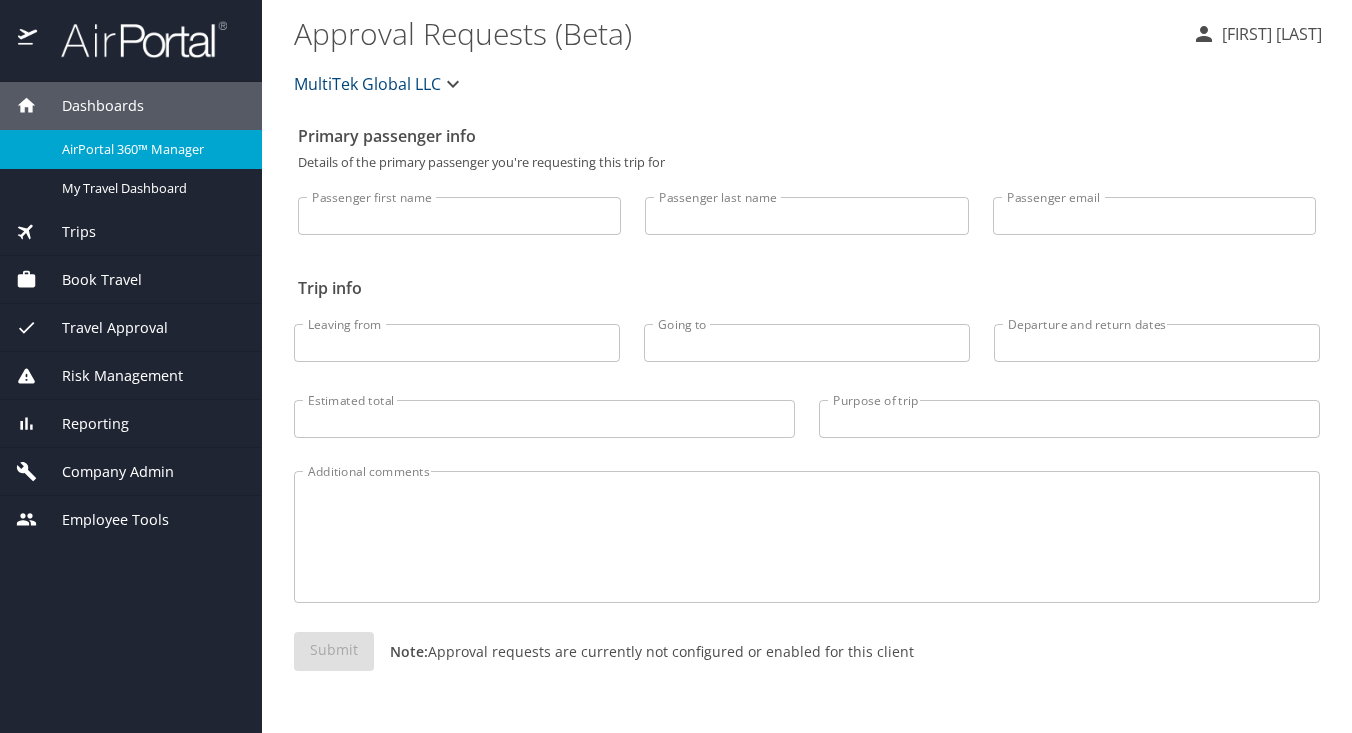 click on "AirPortal 360™ Manager" at bounding box center [150, 149] 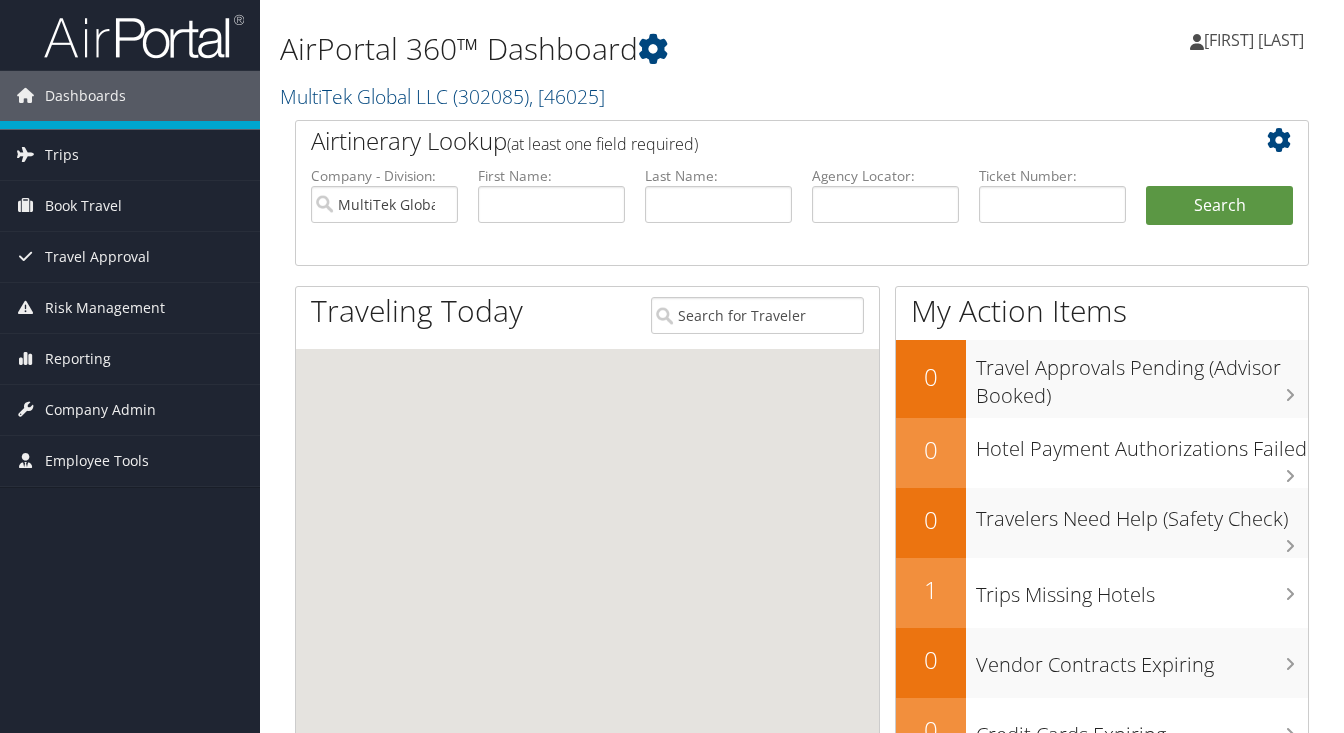 scroll, scrollTop: 0, scrollLeft: 0, axis: both 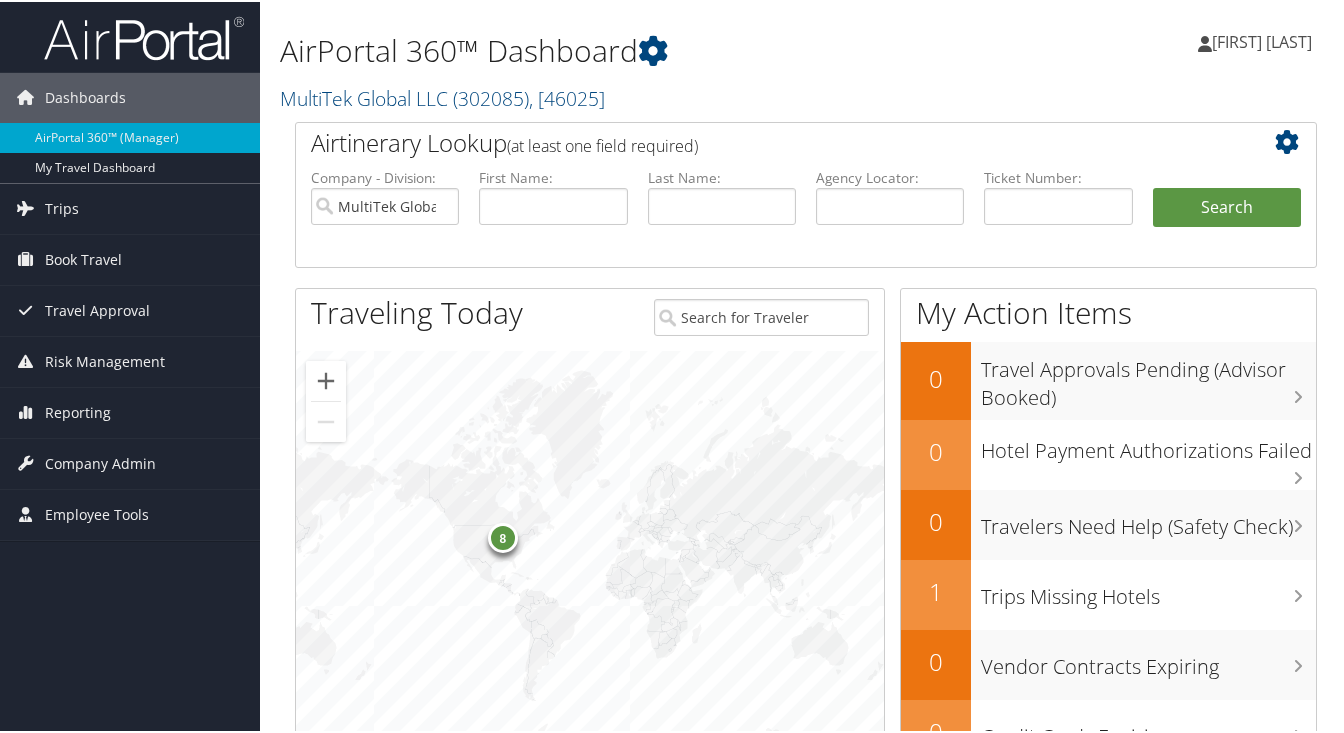 click on "8" at bounding box center (503, 536) 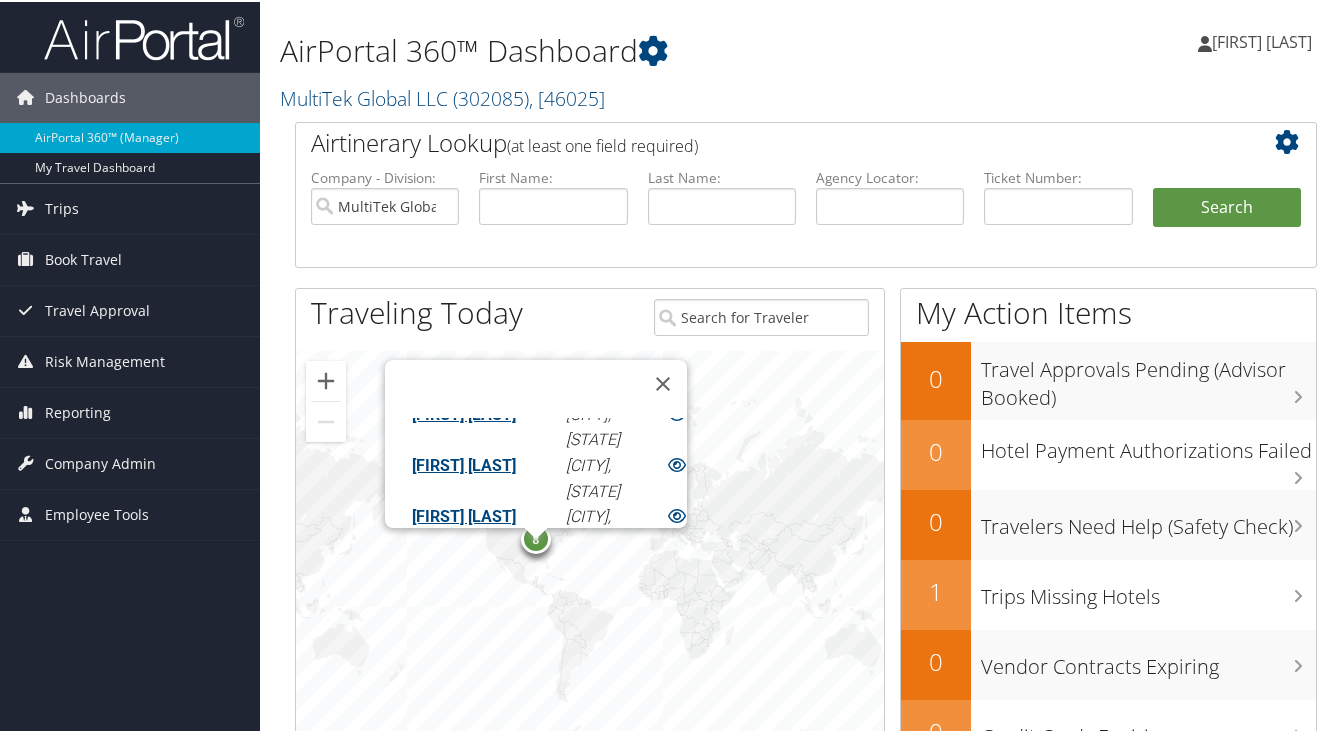 scroll, scrollTop: 219, scrollLeft: 0, axis: vertical 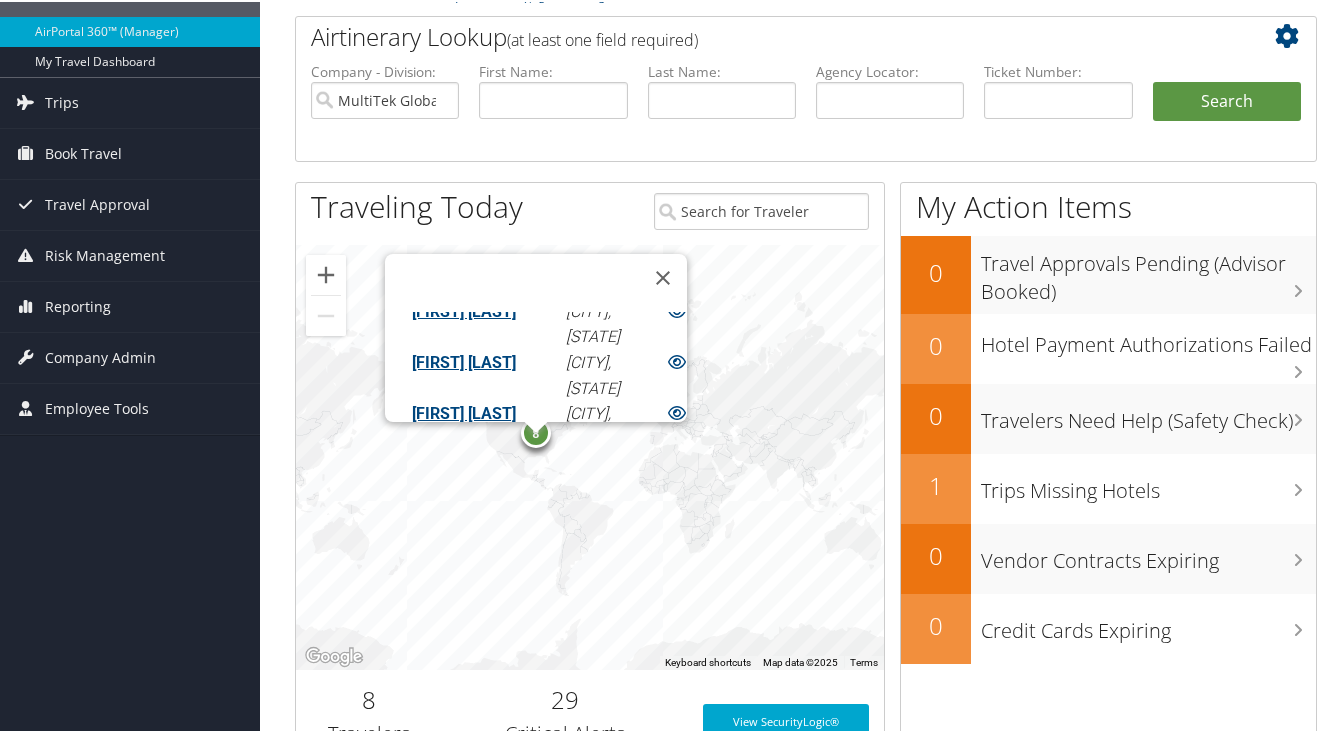 click on "[NUMBER] [FIRST] [LAST] [CITY], [STATE] [FIRST] [LAST] [CITY], [STATE] [FIRST] [LAST] [CITY], [STATE] [FIRST] [LAST] [CITY], [STATE] [FIRST] [LAST] [CITY], [STATE] [FIRST] [LAST] [CITY], [STATE] [FIRST] [LAST] [CITY], [STATE] [FIRST] [LAST] [CITY], [STATE]" at bounding box center (590, 455) 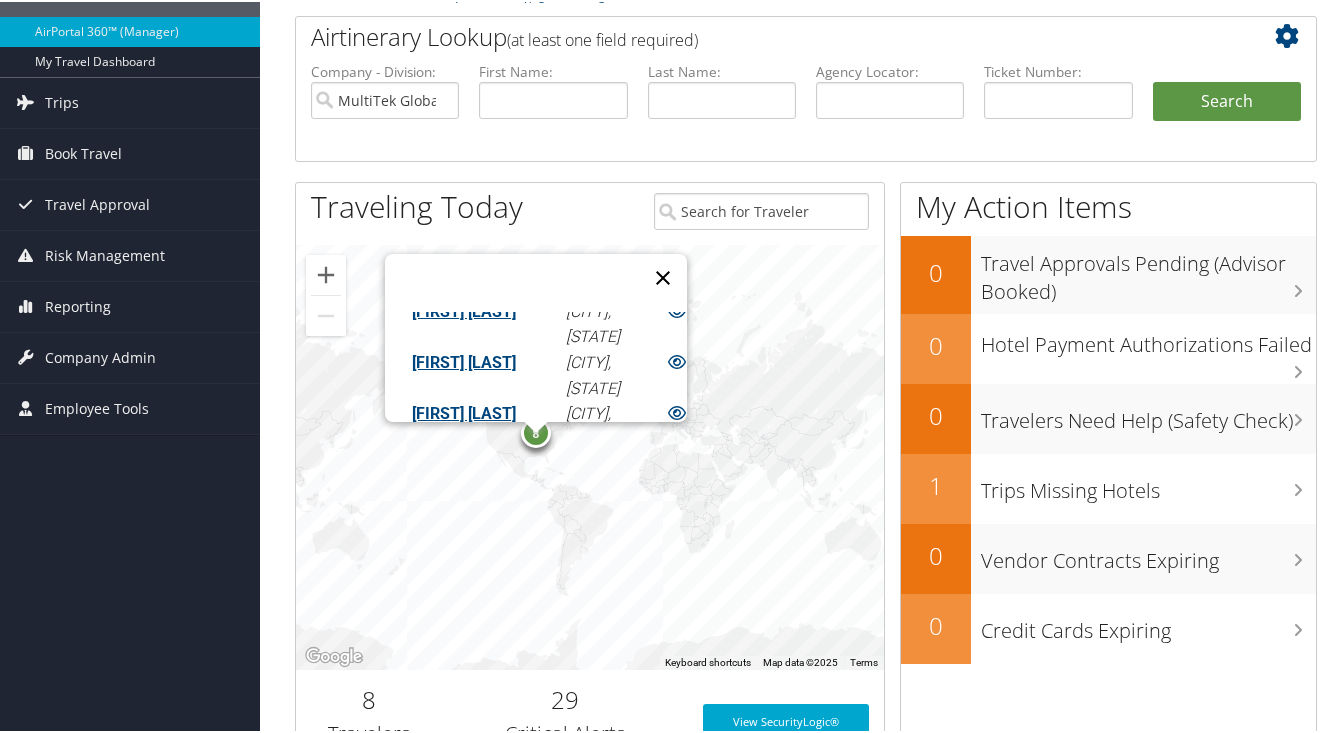 click at bounding box center (663, 276) 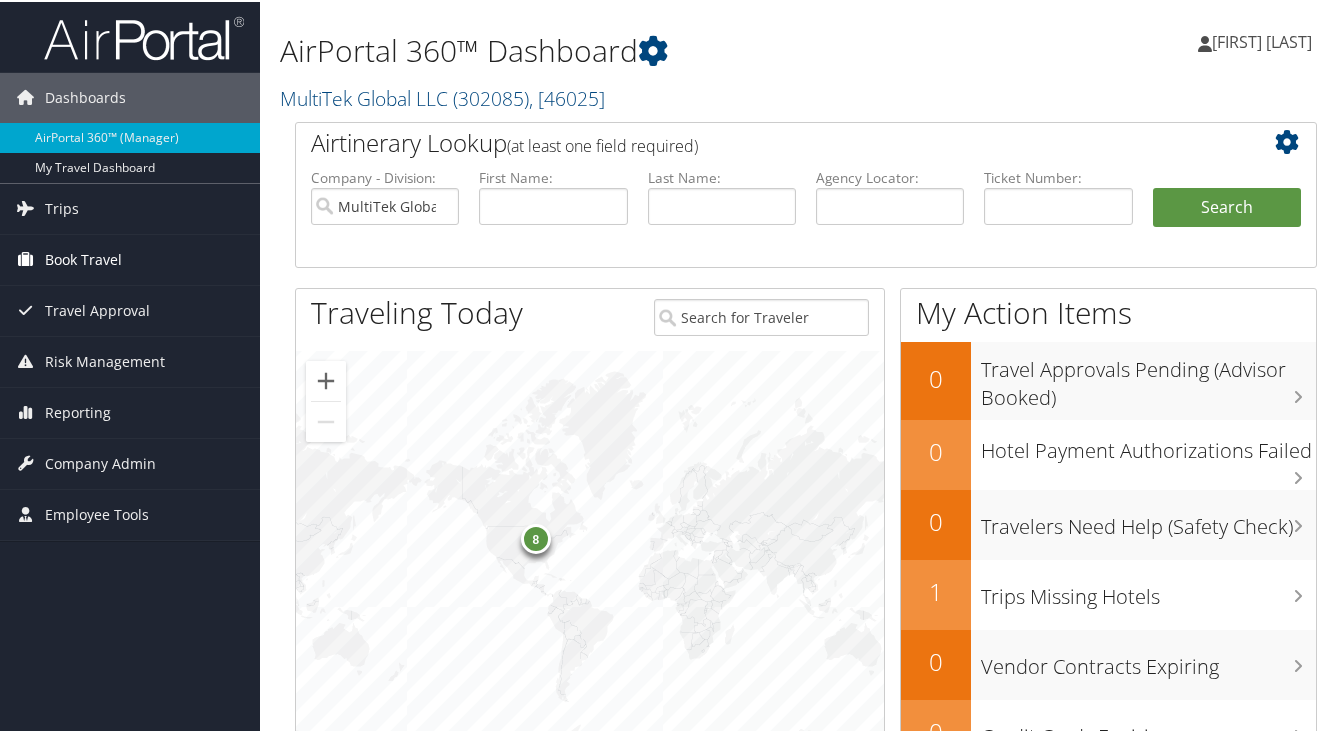 scroll, scrollTop: 0, scrollLeft: 0, axis: both 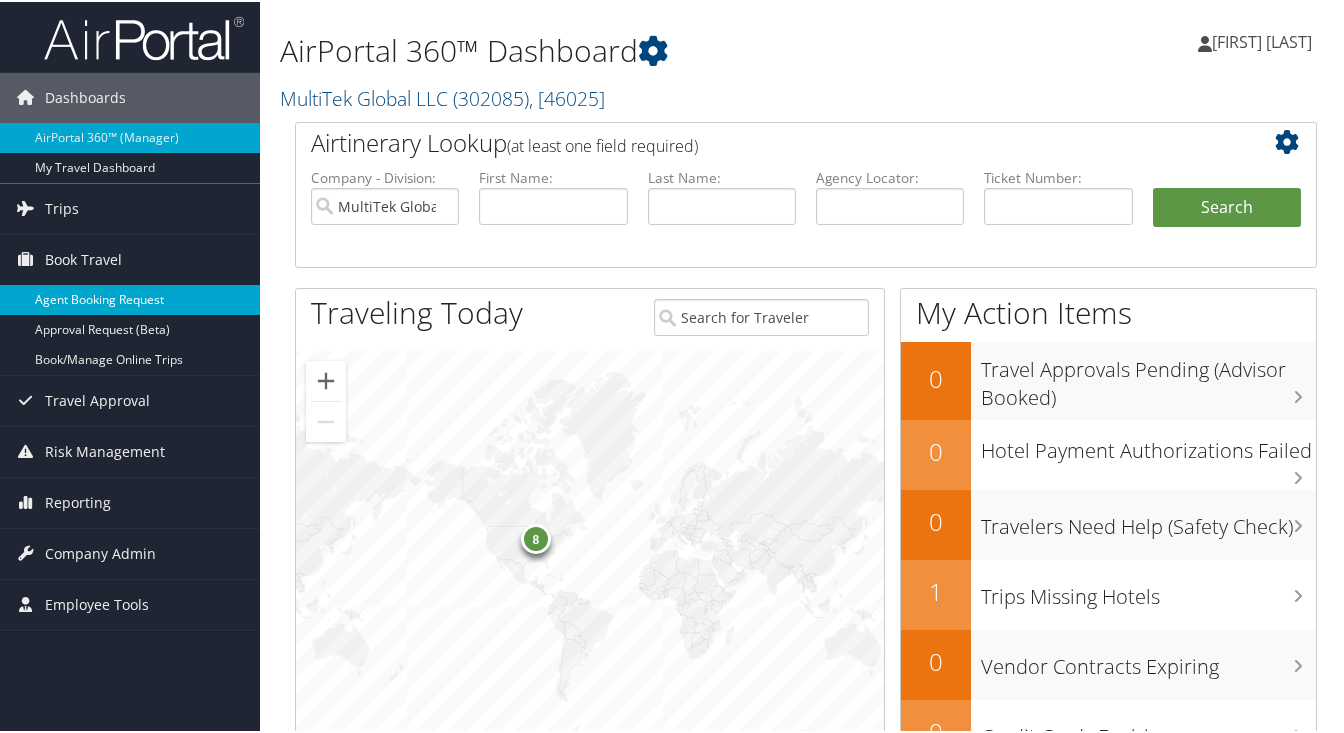 click on "Agent Booking Request" at bounding box center (130, 298) 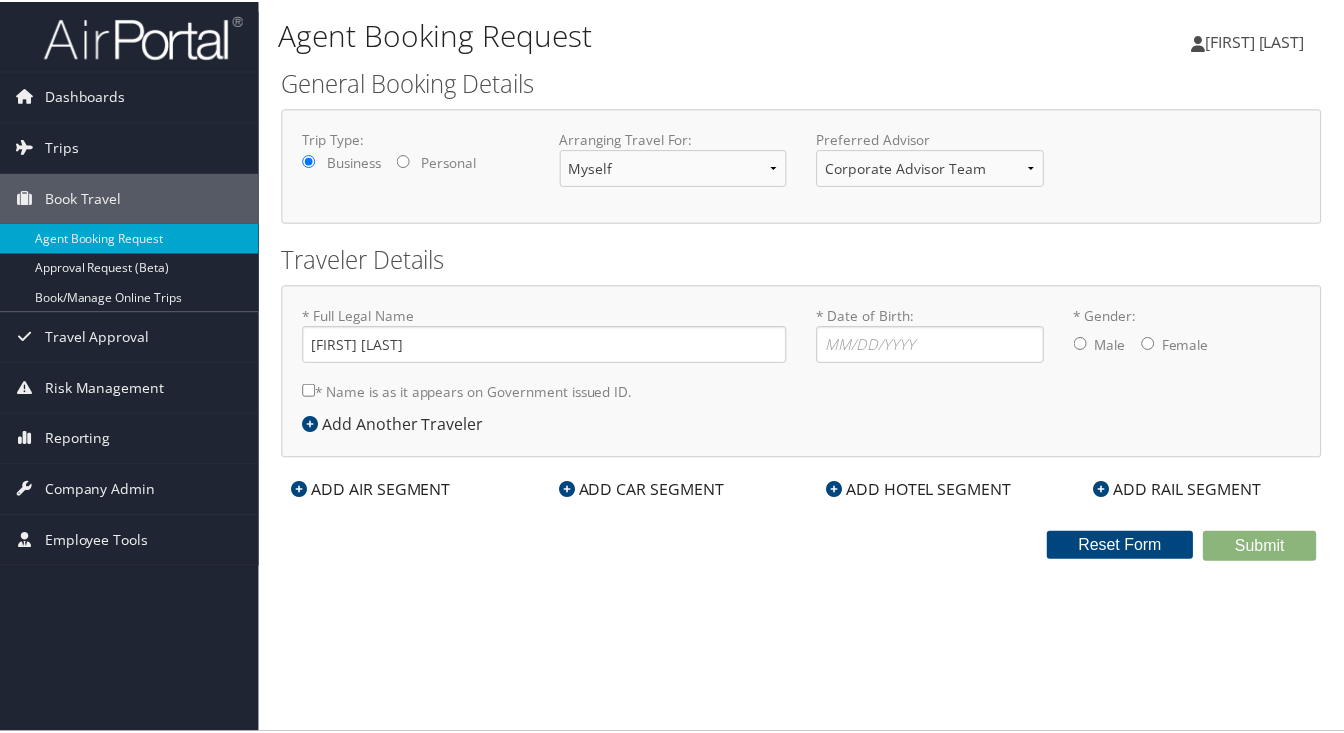 scroll, scrollTop: 0, scrollLeft: 0, axis: both 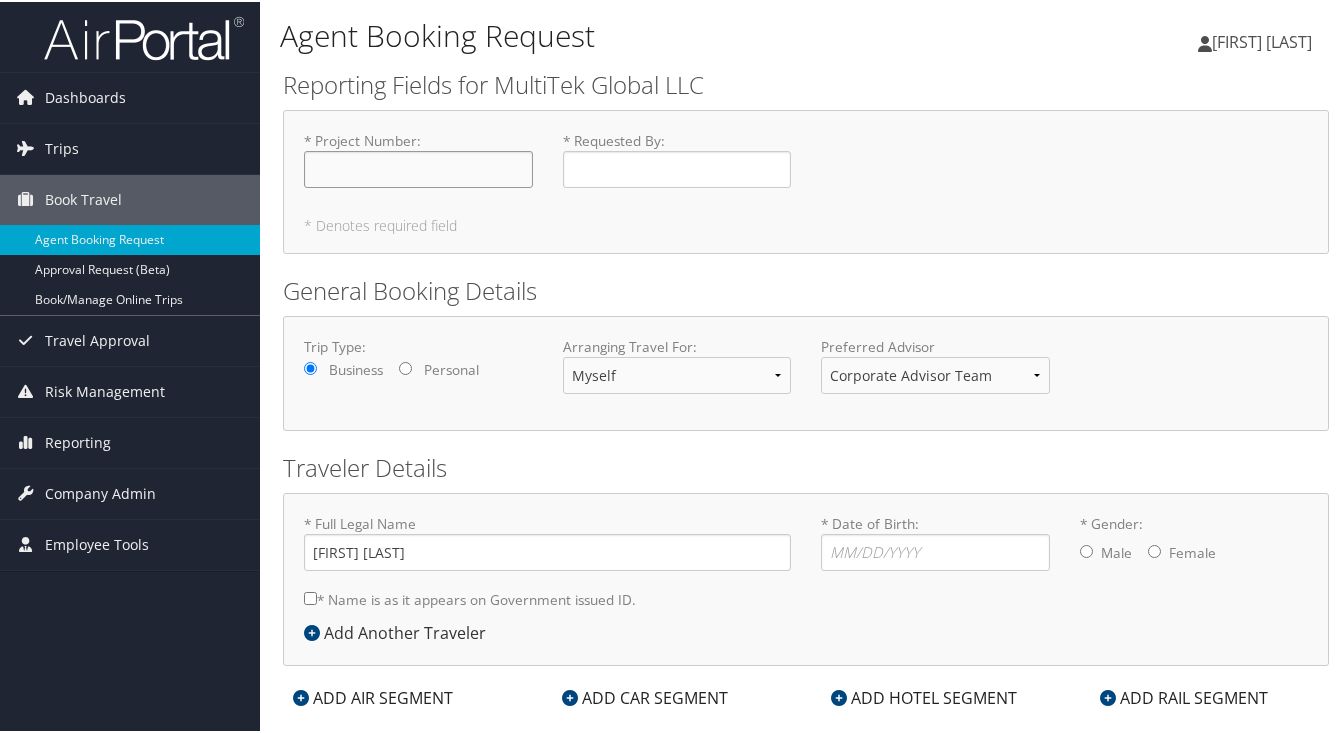 click on "*   Project Number : Required" at bounding box center (418, 167) 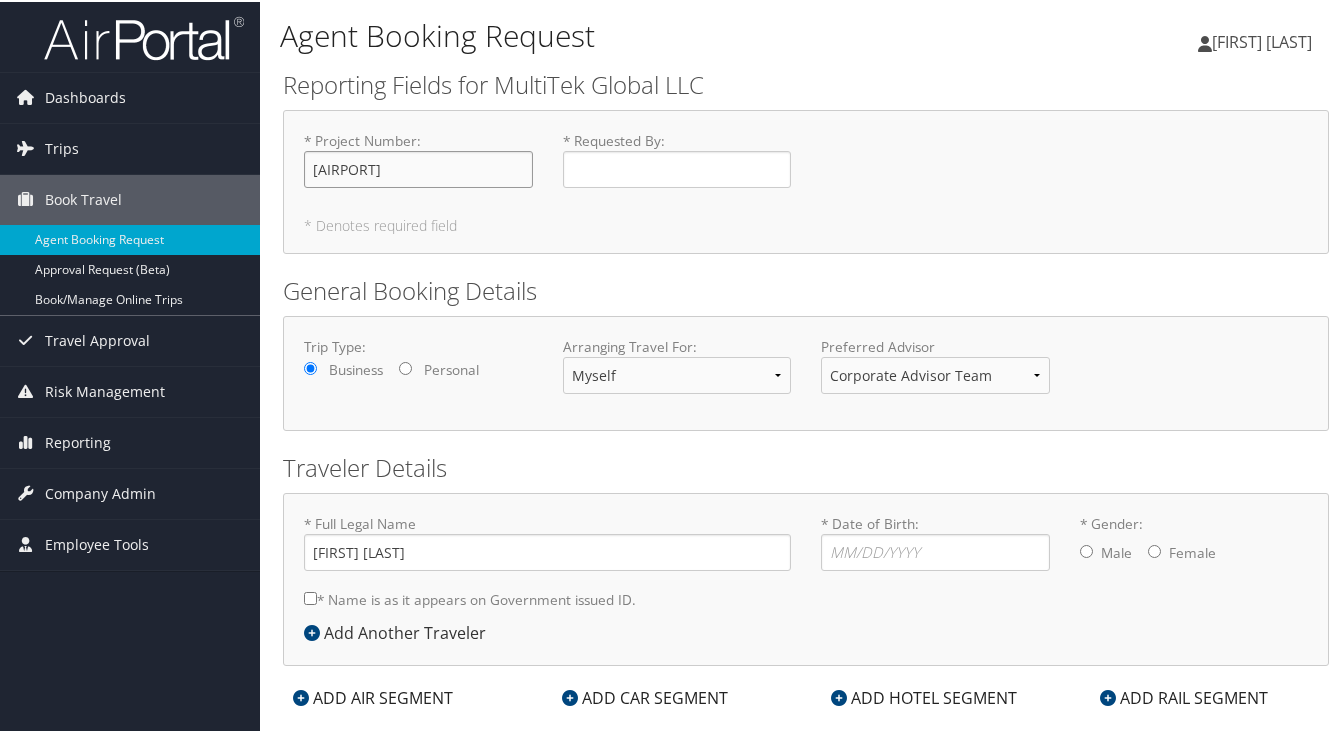 type on "[AIRPORT]" 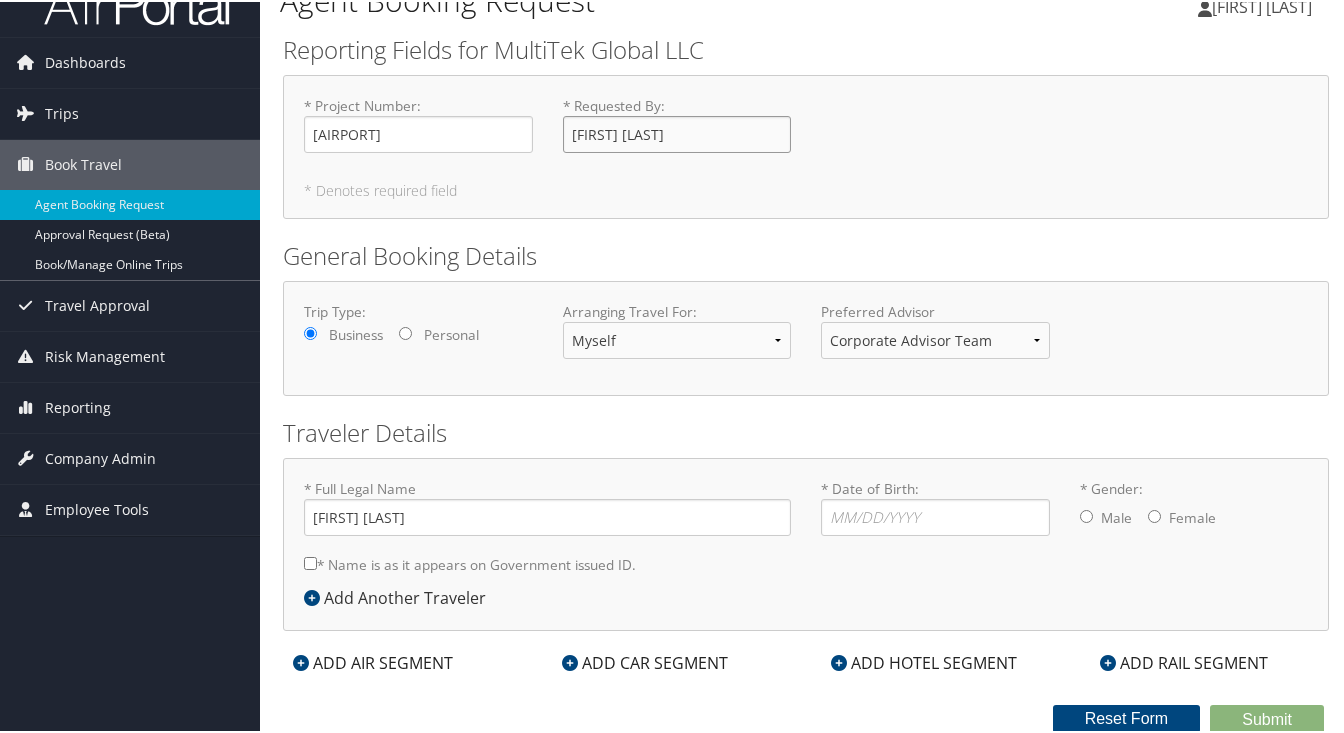 scroll, scrollTop: 34, scrollLeft: 0, axis: vertical 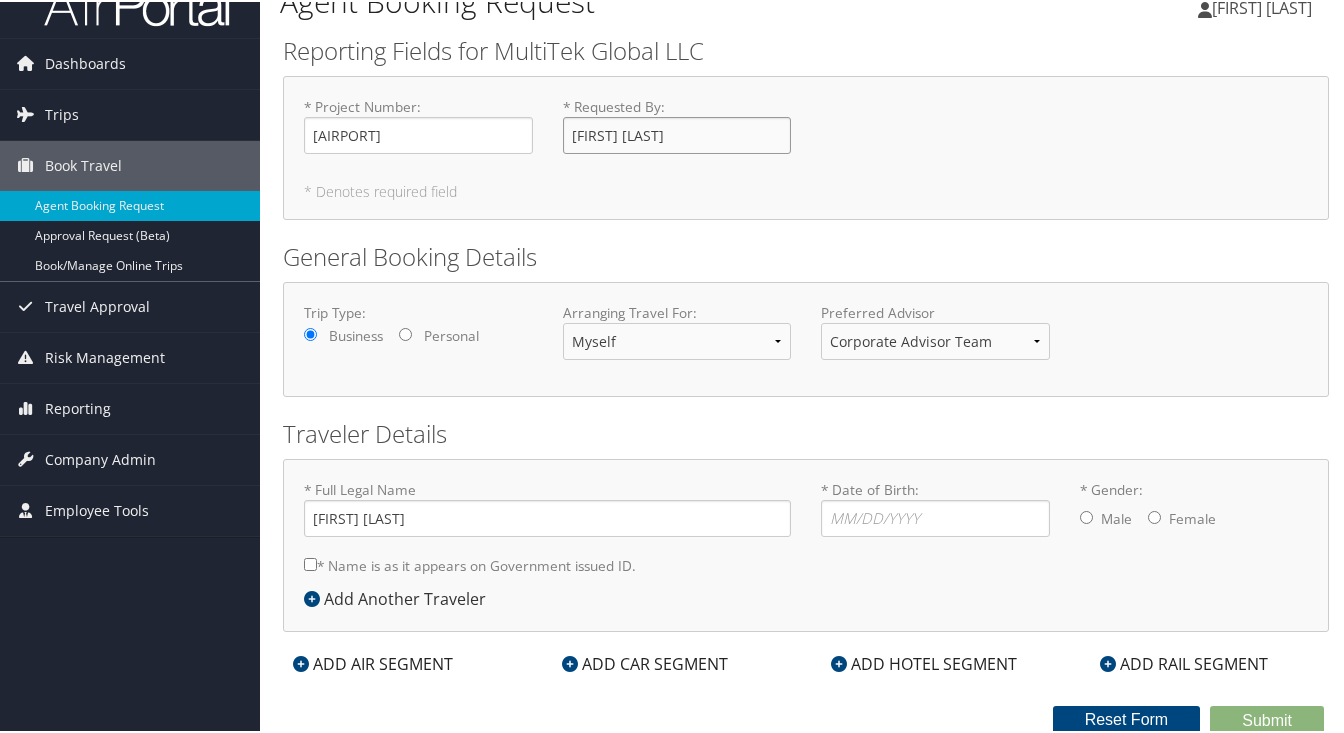 type on "[FIRST] [LAST]" 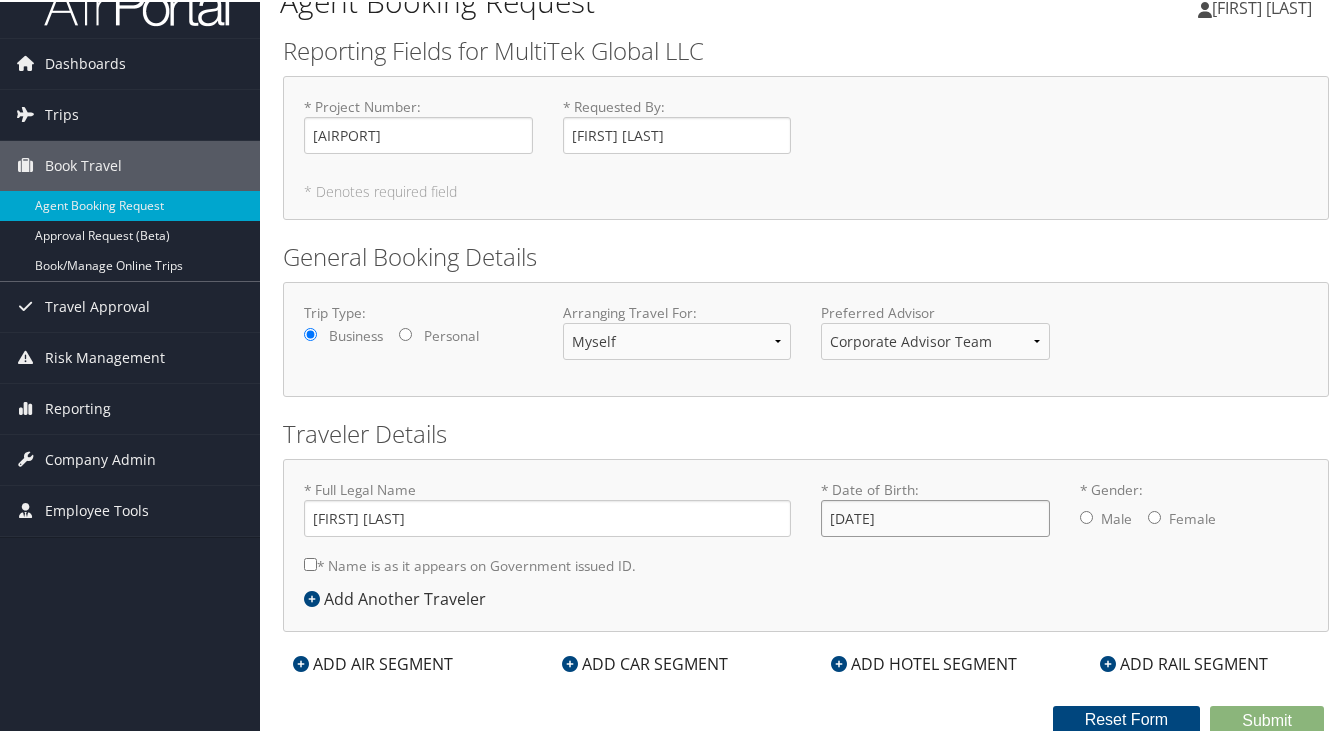 type on "[DATE]" 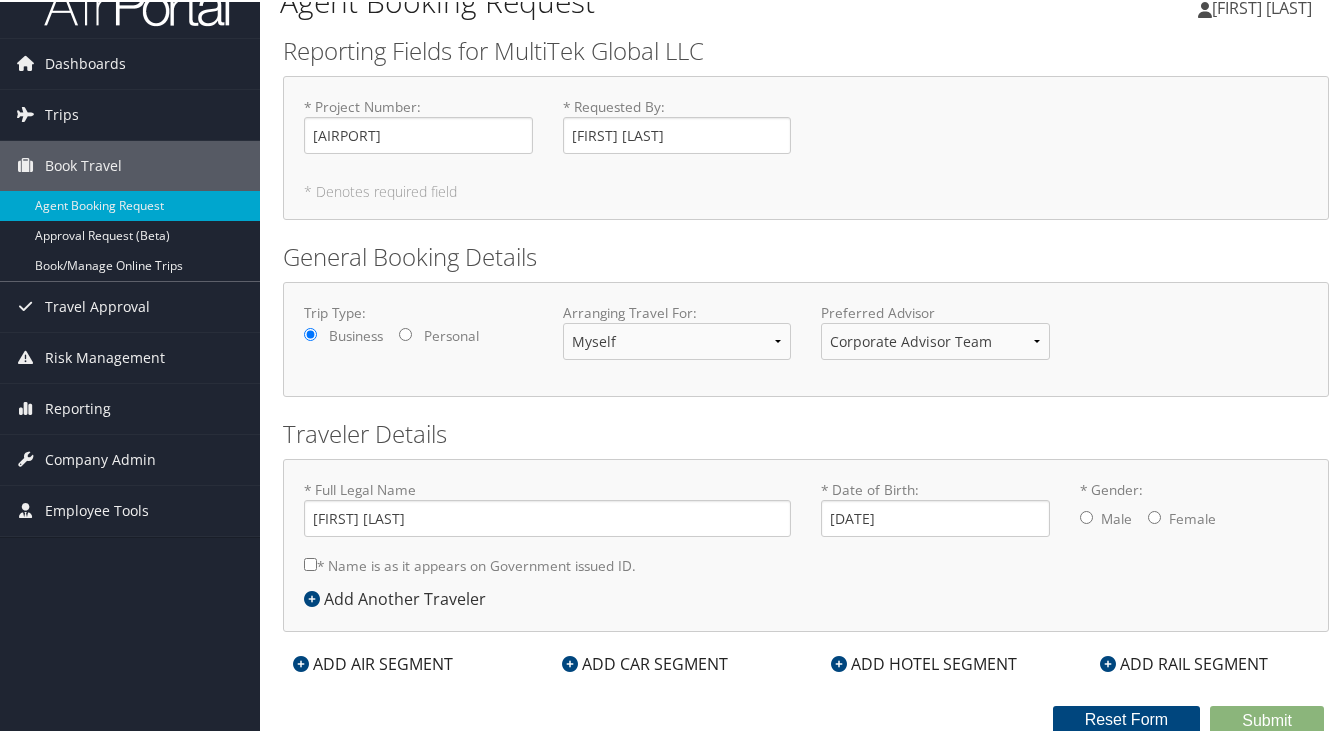 click on "* Gender:  Male Female" at bounding box center (1154, 515) 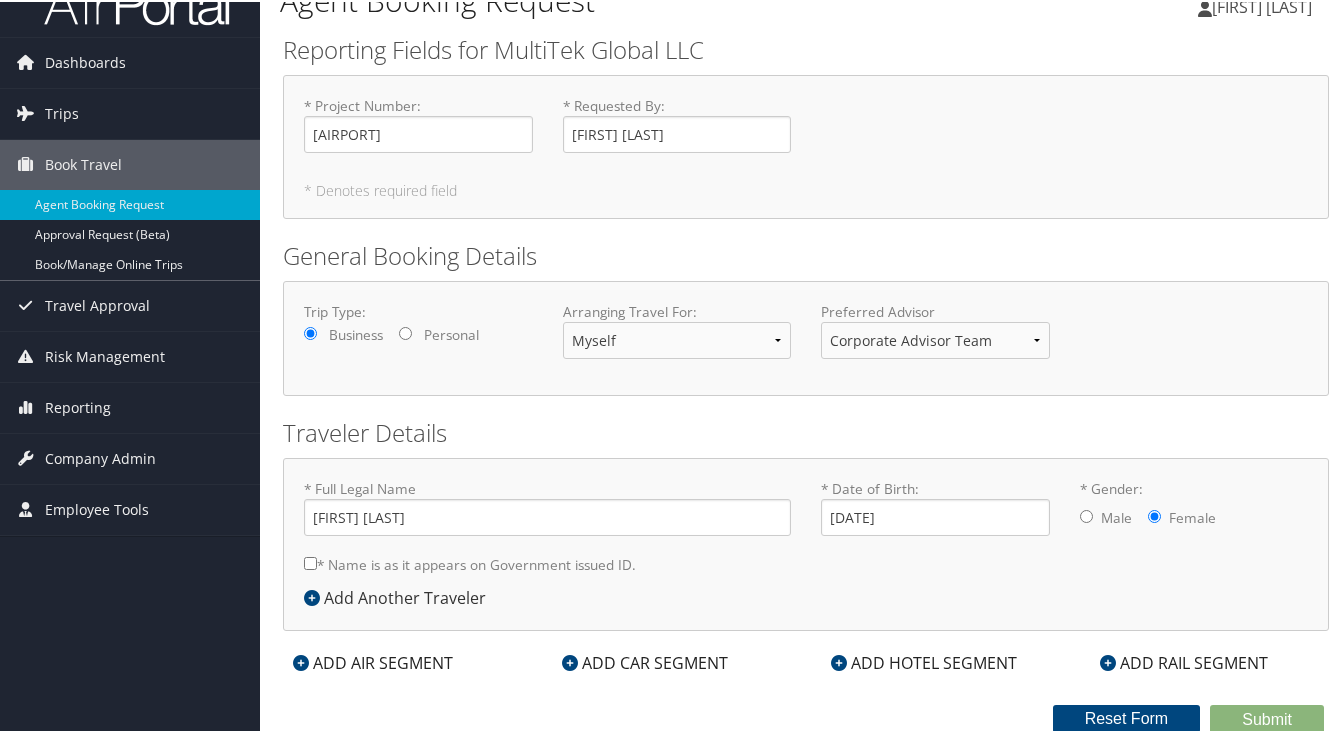 scroll, scrollTop: 34, scrollLeft: 0, axis: vertical 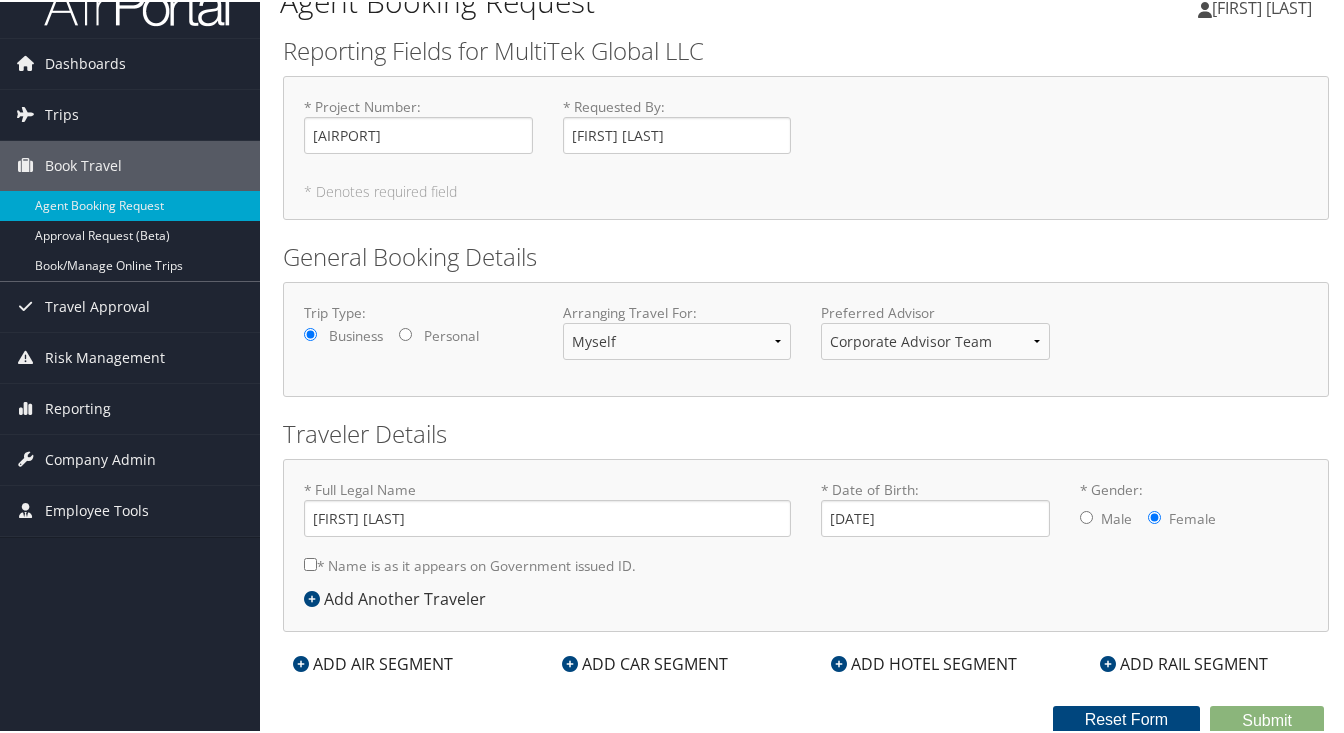 click on "* Name is as it appears on Government issued ID." at bounding box center (310, 562) 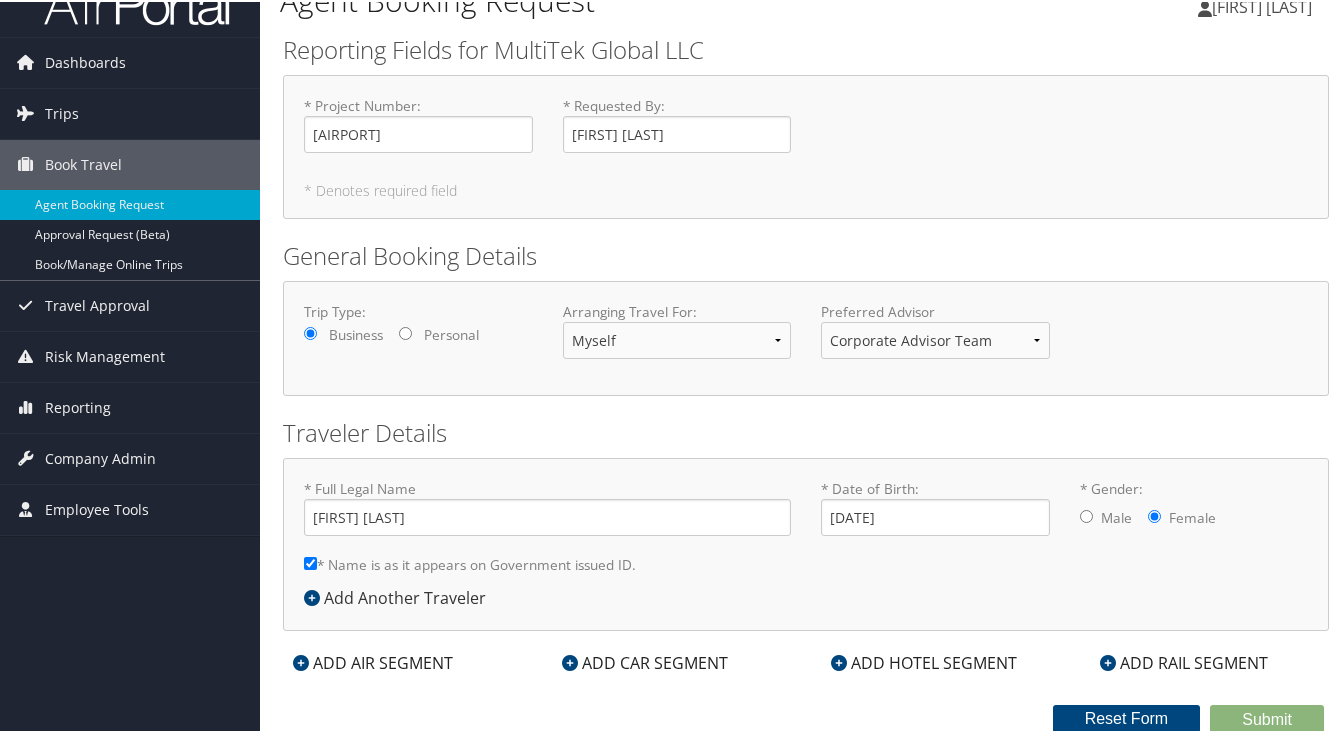 scroll, scrollTop: 34, scrollLeft: 0, axis: vertical 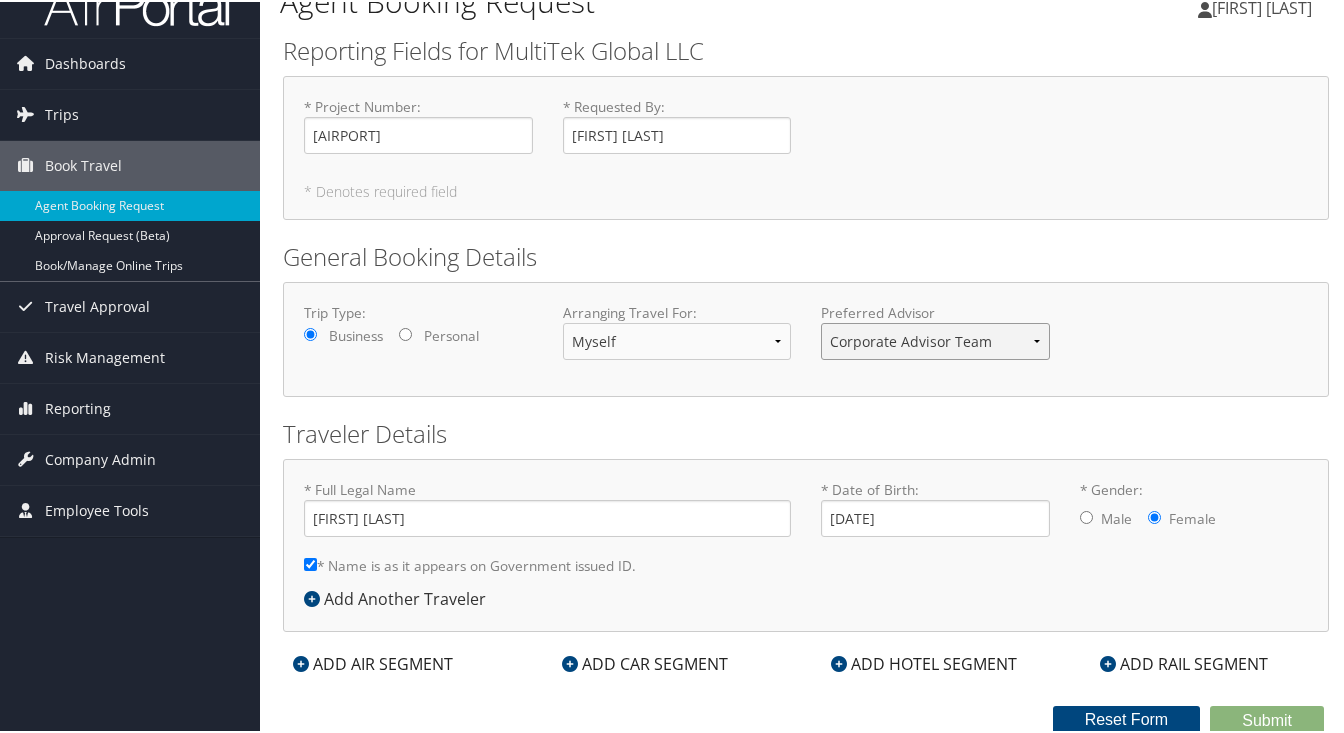 select on "trips@cbtravel.com" 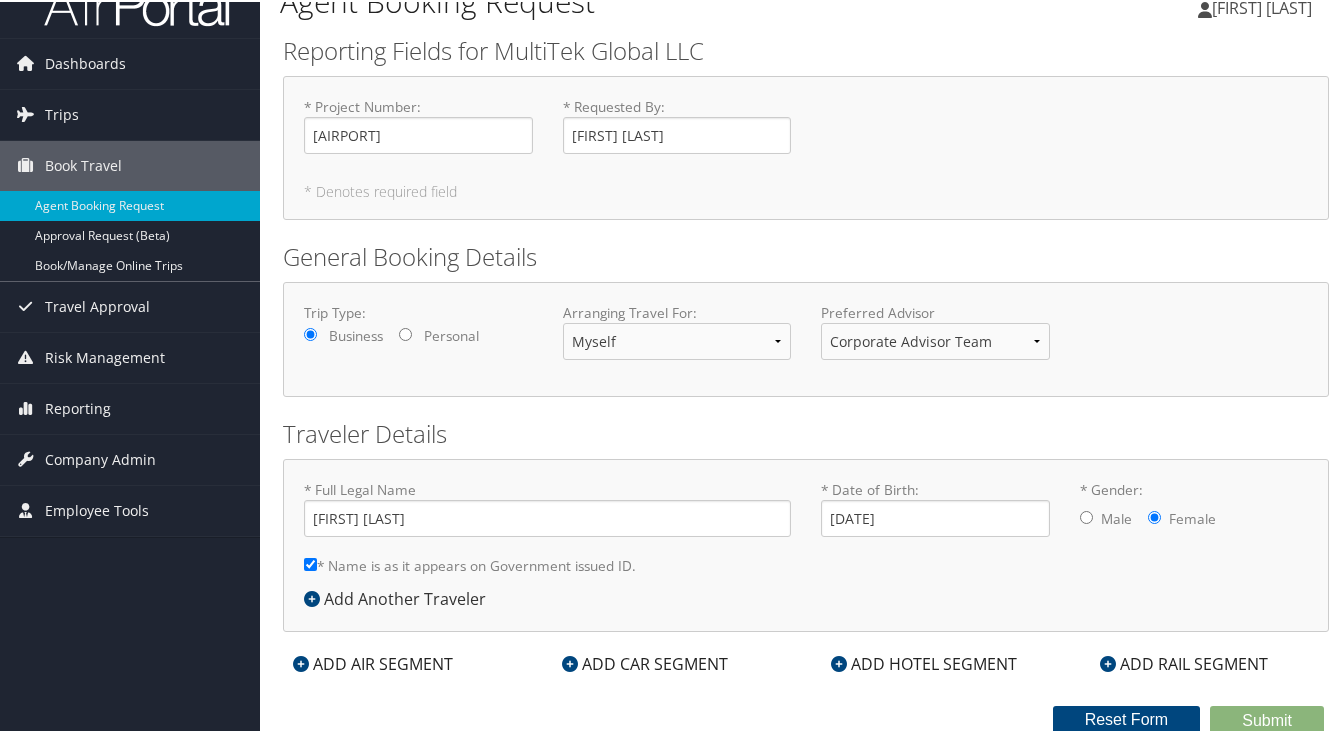 click on "ADD AIR SEGMENT" at bounding box center [373, 662] 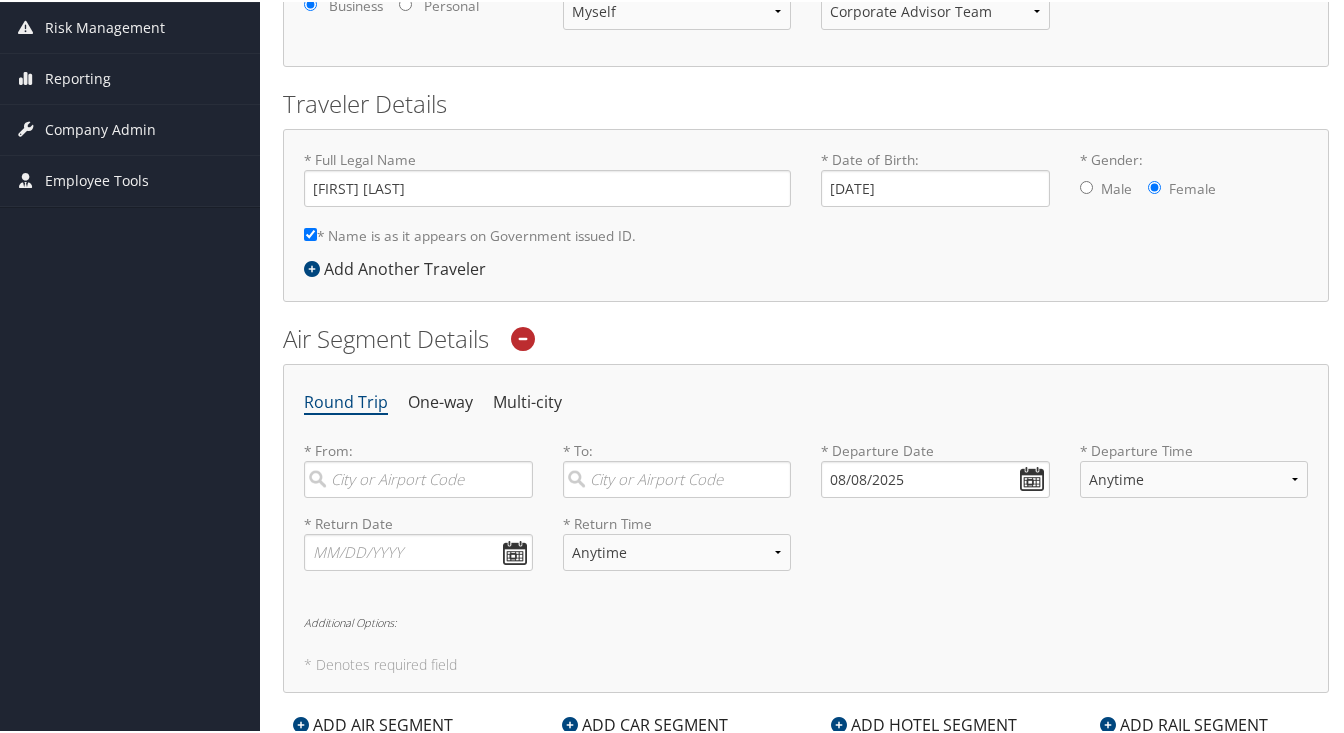 scroll, scrollTop: 409, scrollLeft: 0, axis: vertical 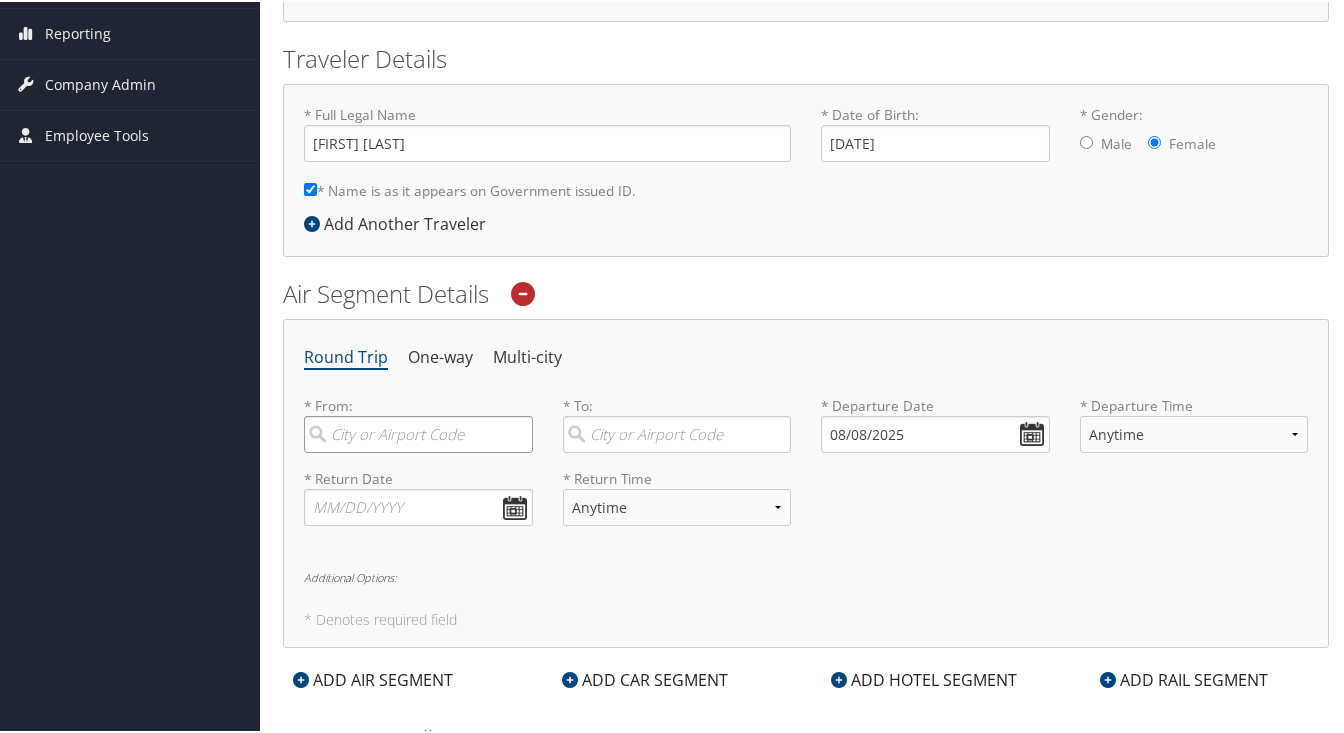 click at bounding box center [418, 432] 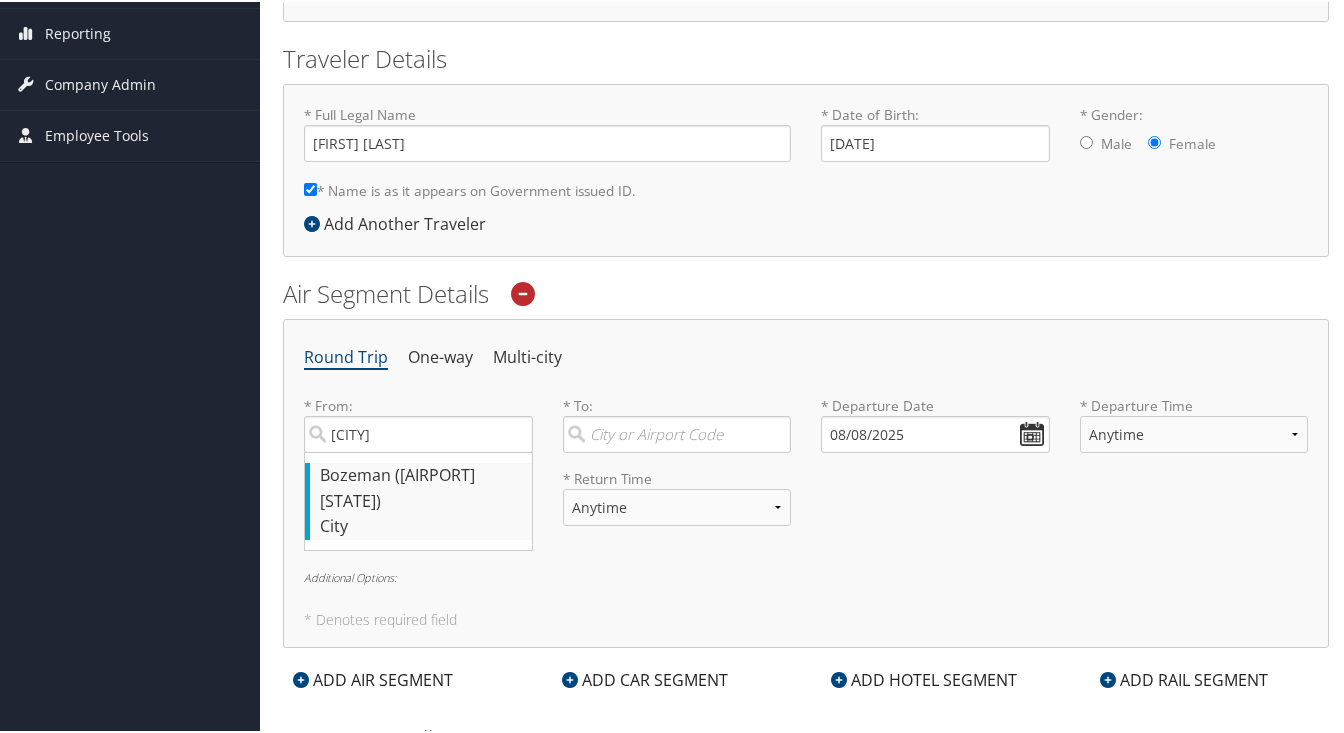 click on "[CITY] ([AIRPORT] [STATE]) City [NUMBER] [NUMBER]" at bounding box center (421, 486) 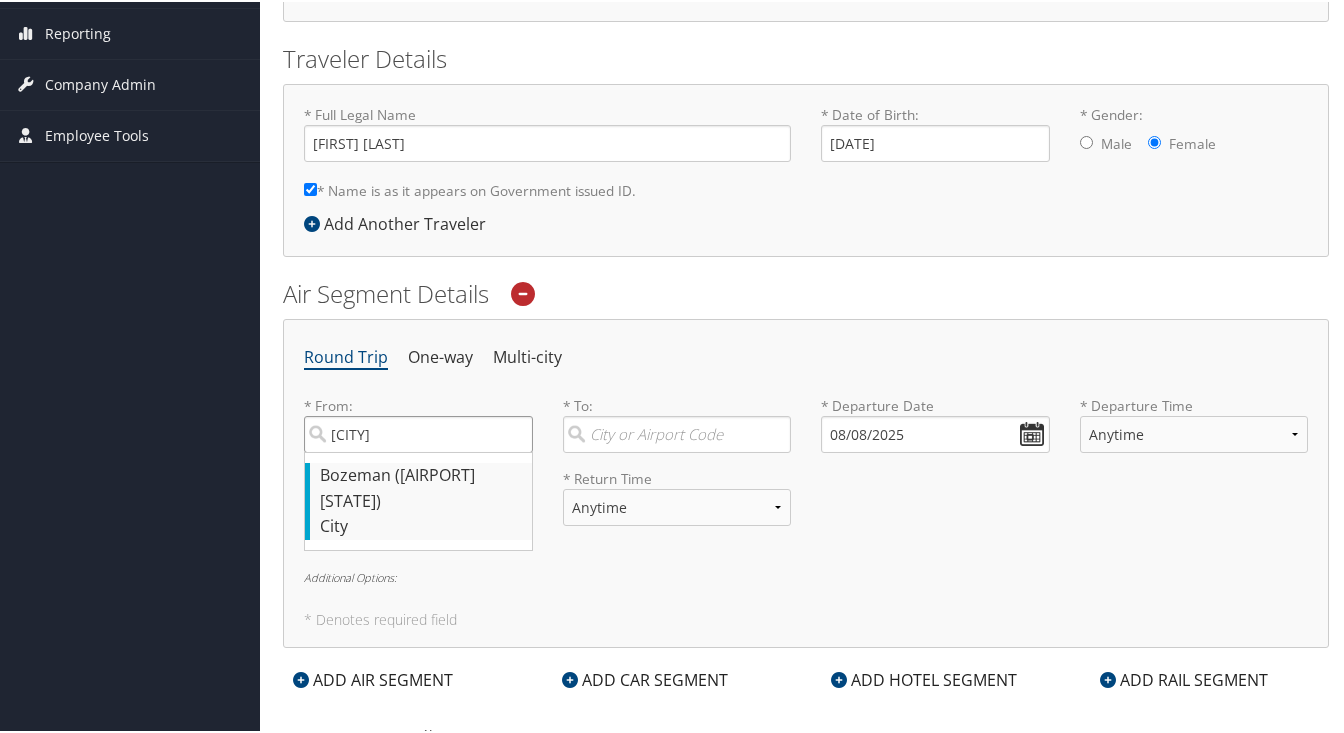 type on "[CITY] ([AIRPORT] [STATE])" 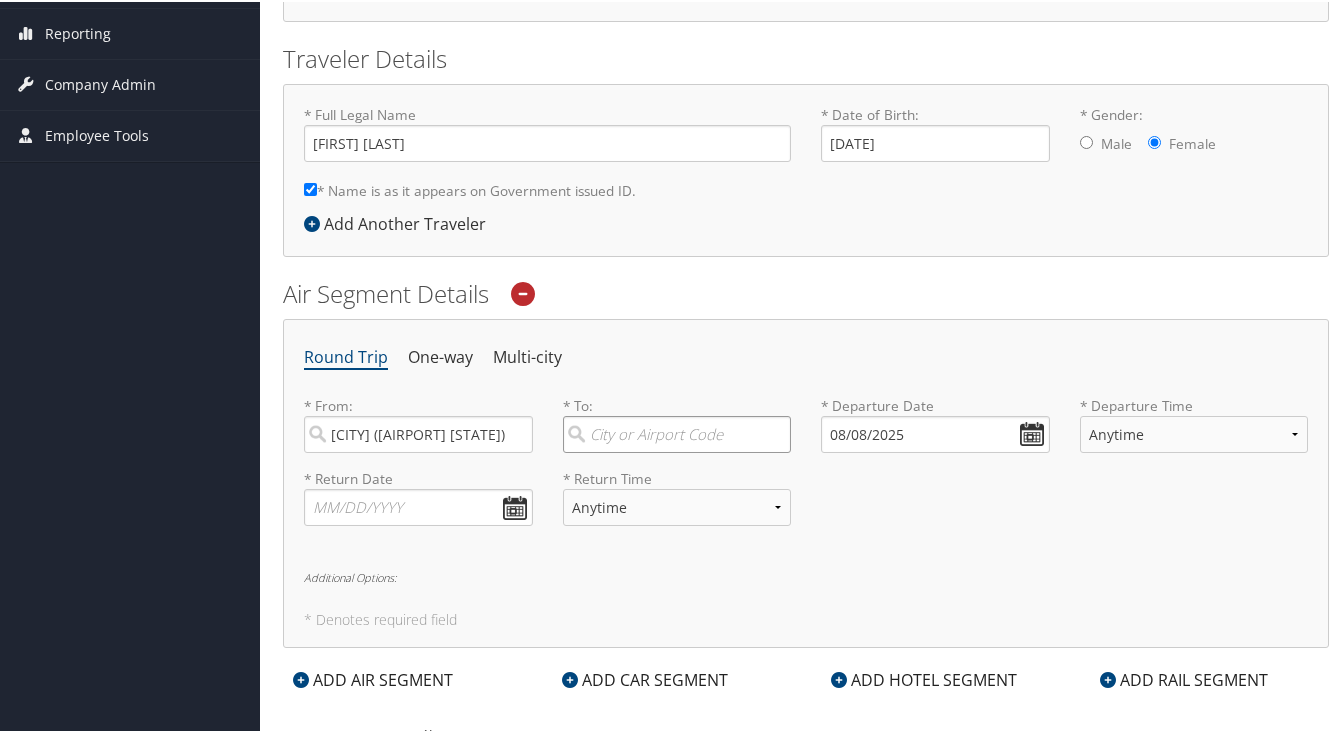 click at bounding box center [677, 432] 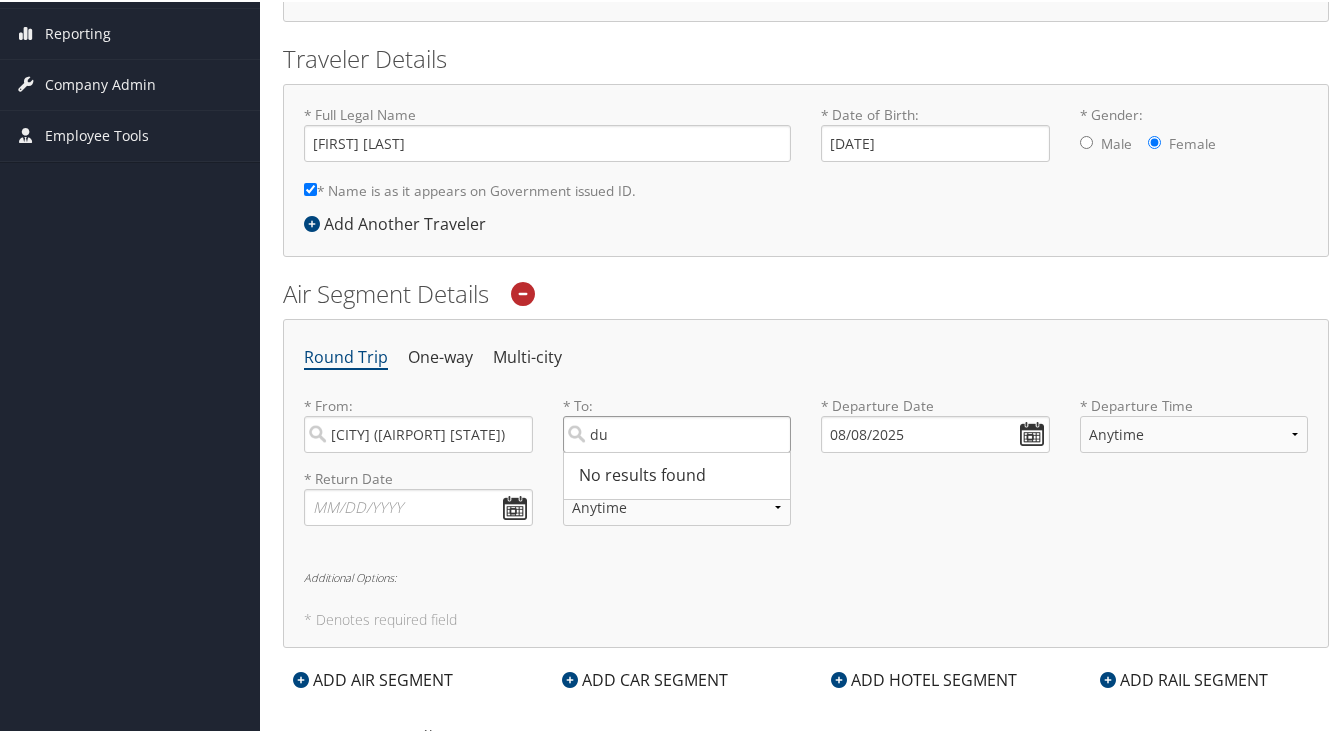 type on "d" 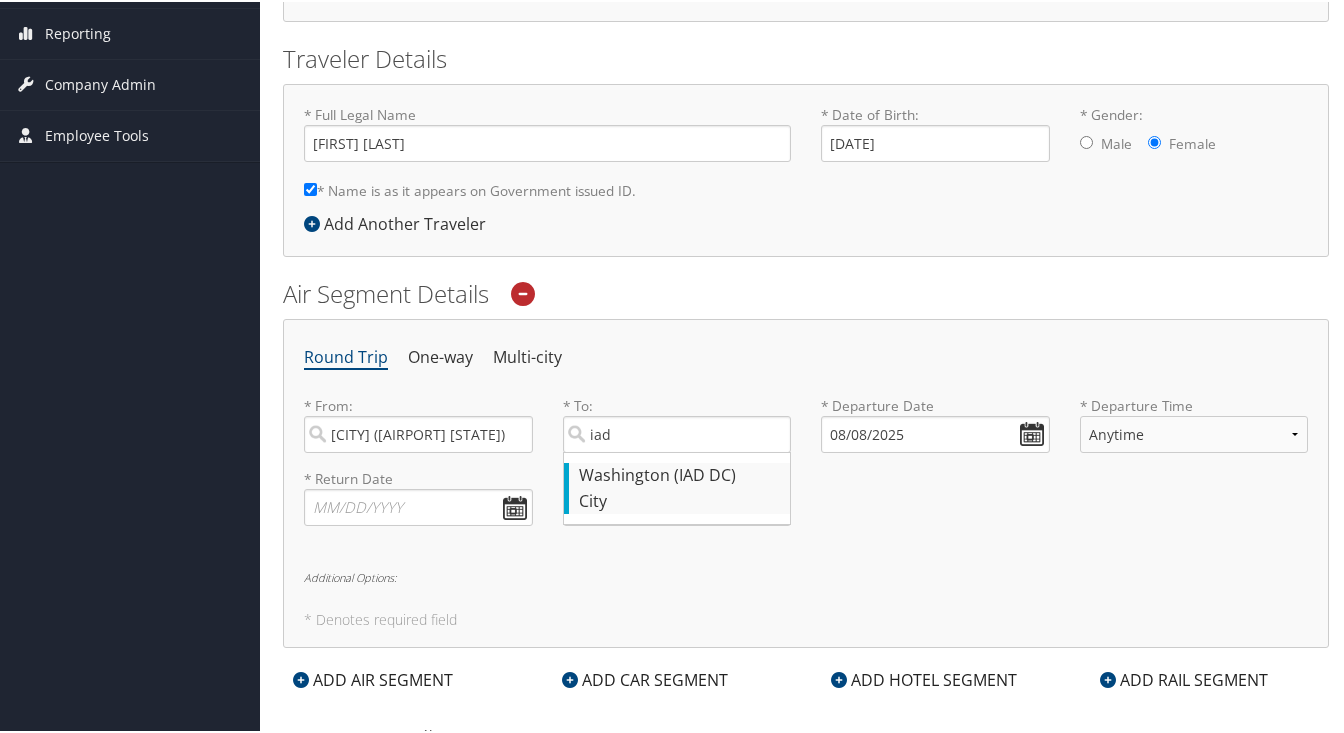 click on "[CITY] ([AIRPORT] [STATE])" at bounding box center (680, 474) 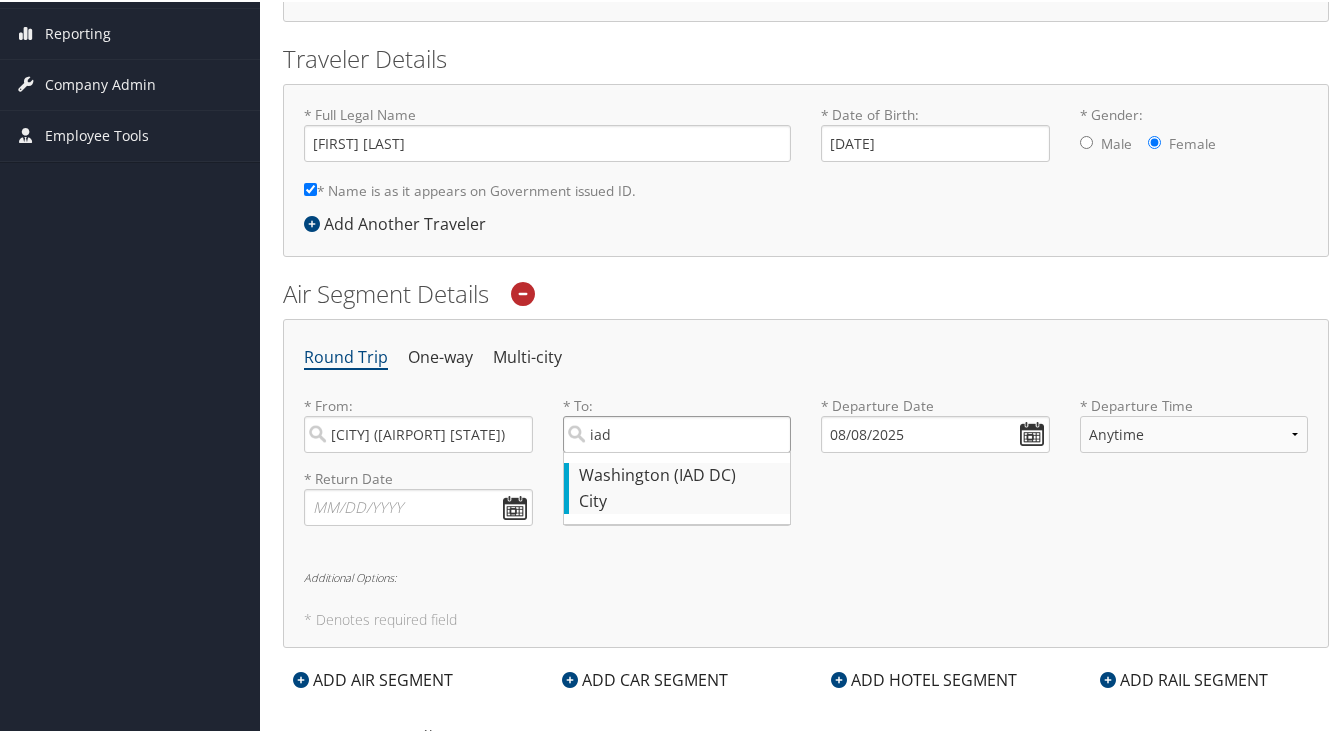 type on "[CITY] ([AIRPORT] [STATE])" 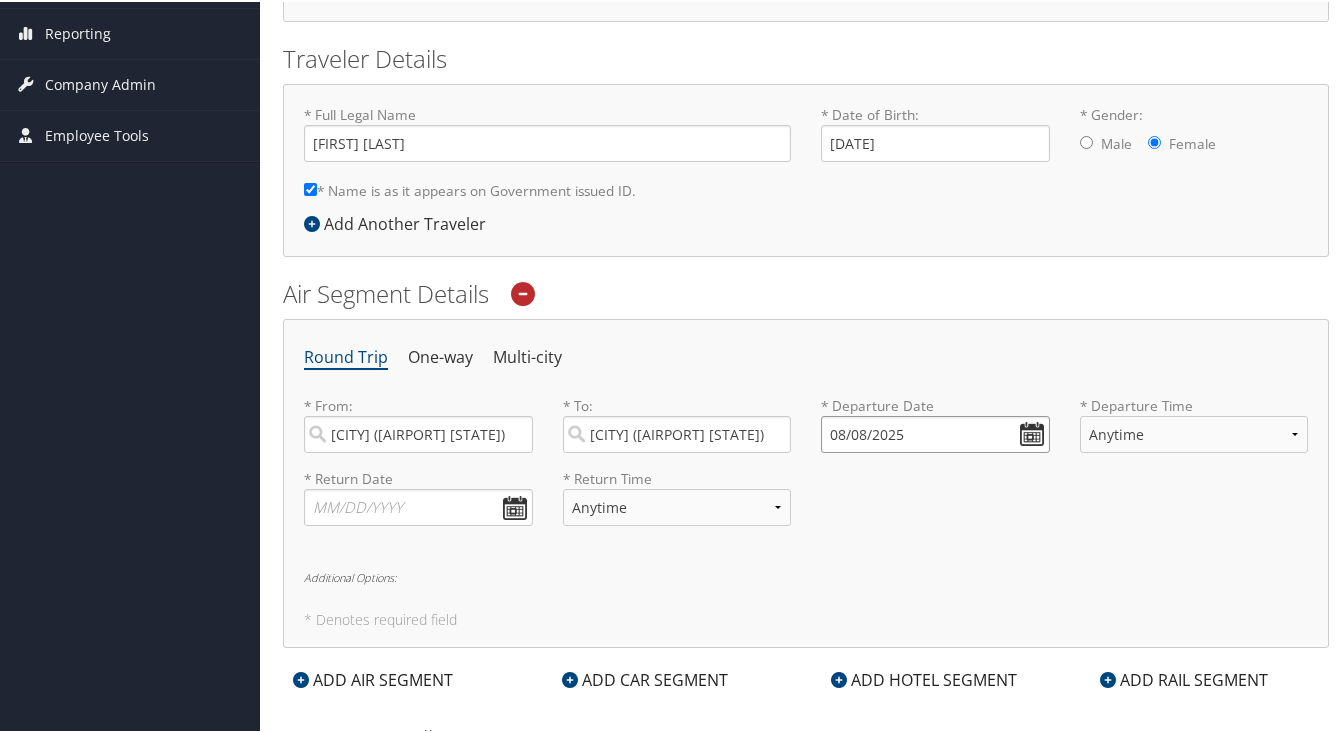 click on "08/08/2025" at bounding box center [935, 432] 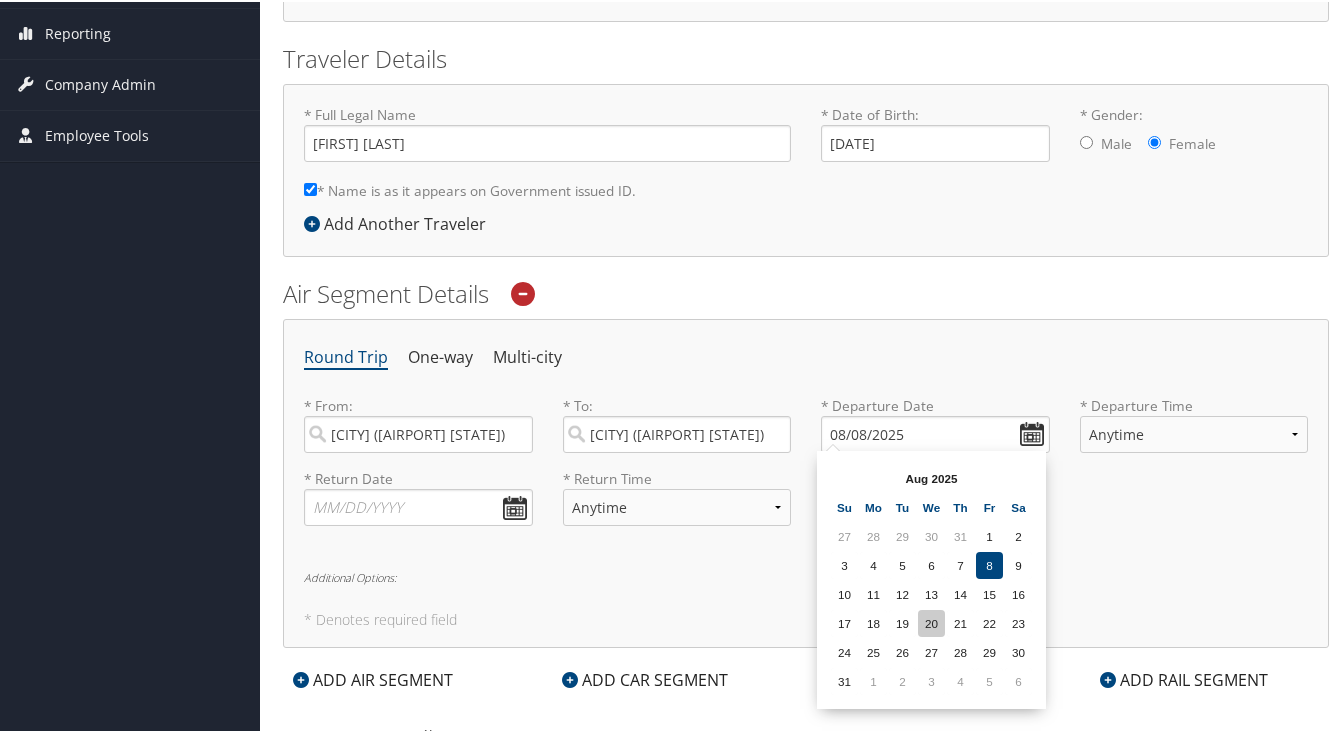 click on "20" at bounding box center (931, 621) 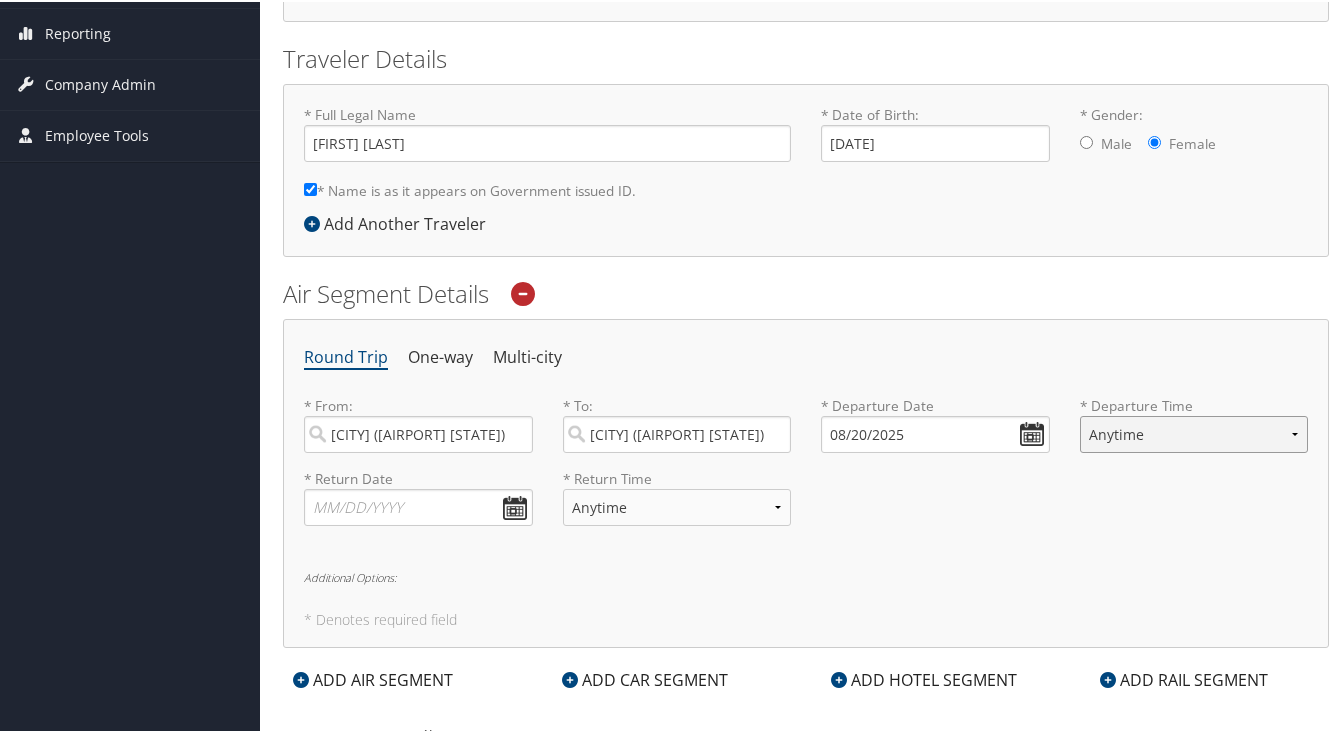 select on "9:00 AM" 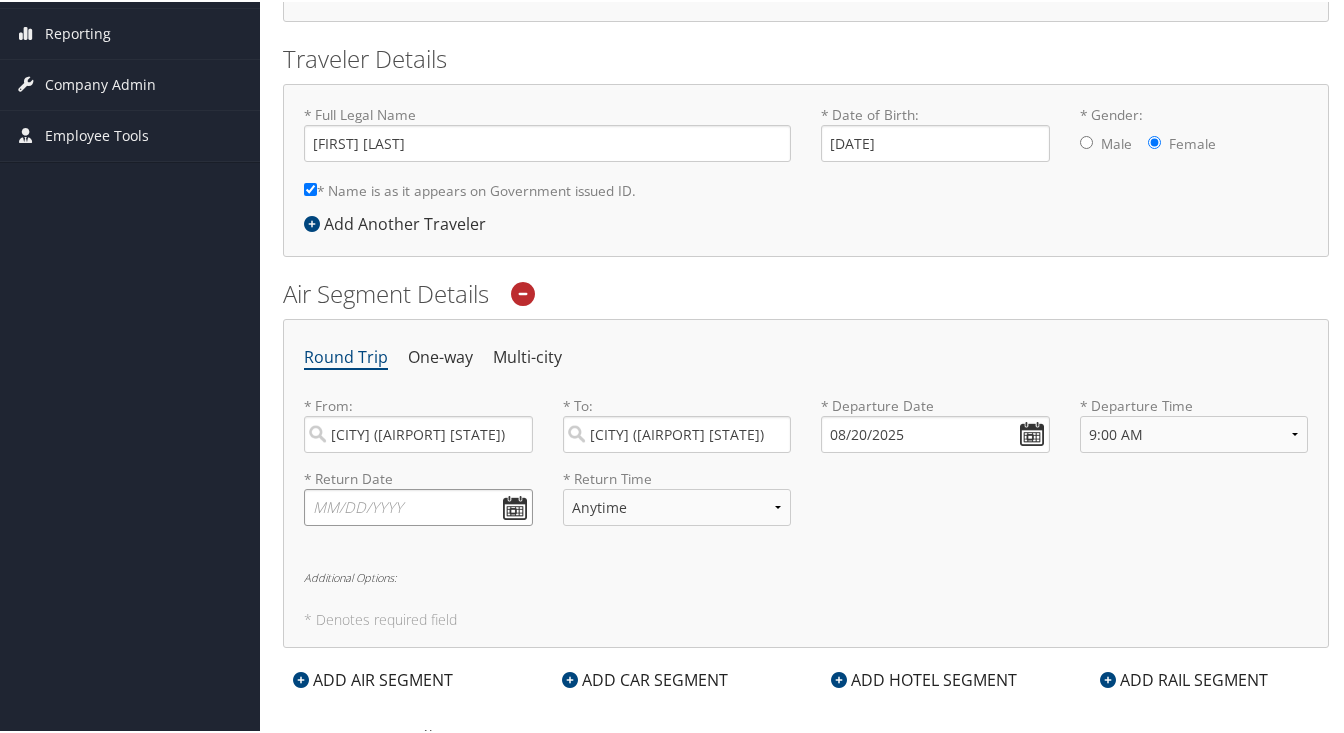 click at bounding box center (418, 505) 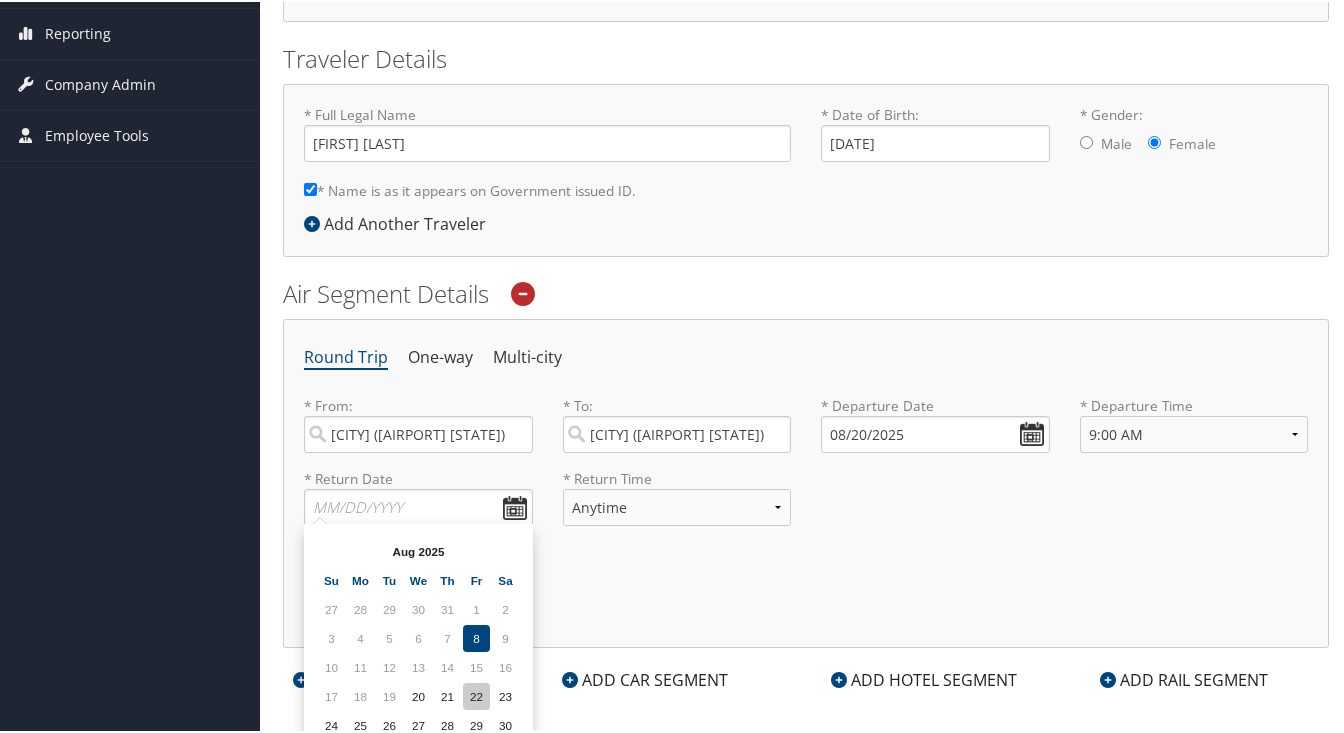 click on "22" at bounding box center (476, 694) 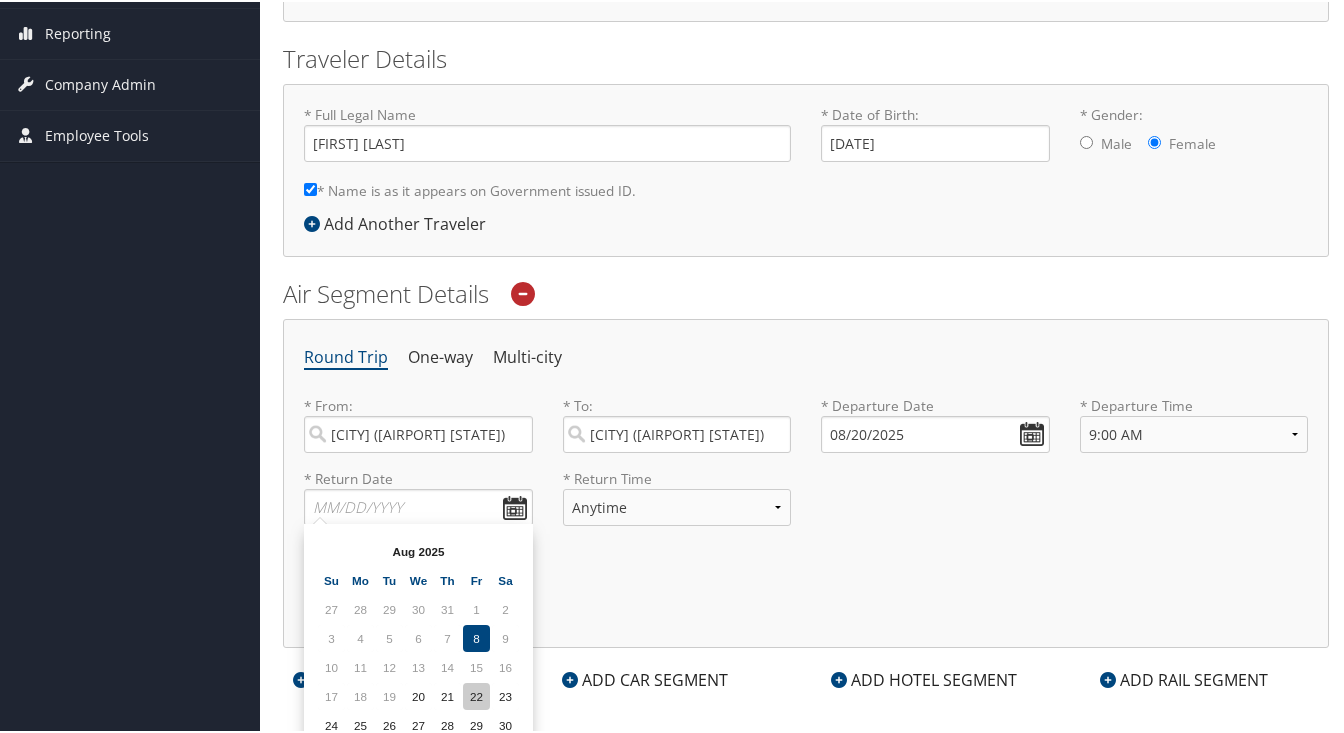 type on "08/22/2025" 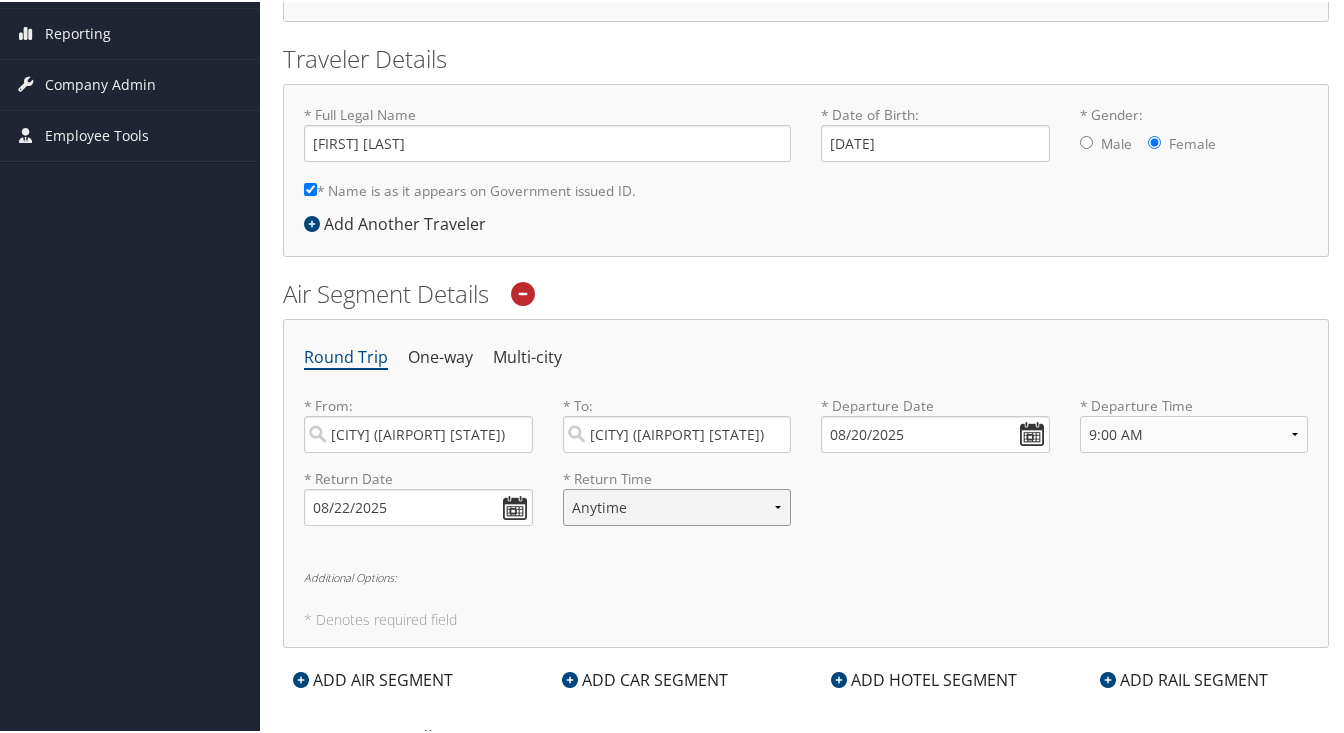 select on "7:00 AM" 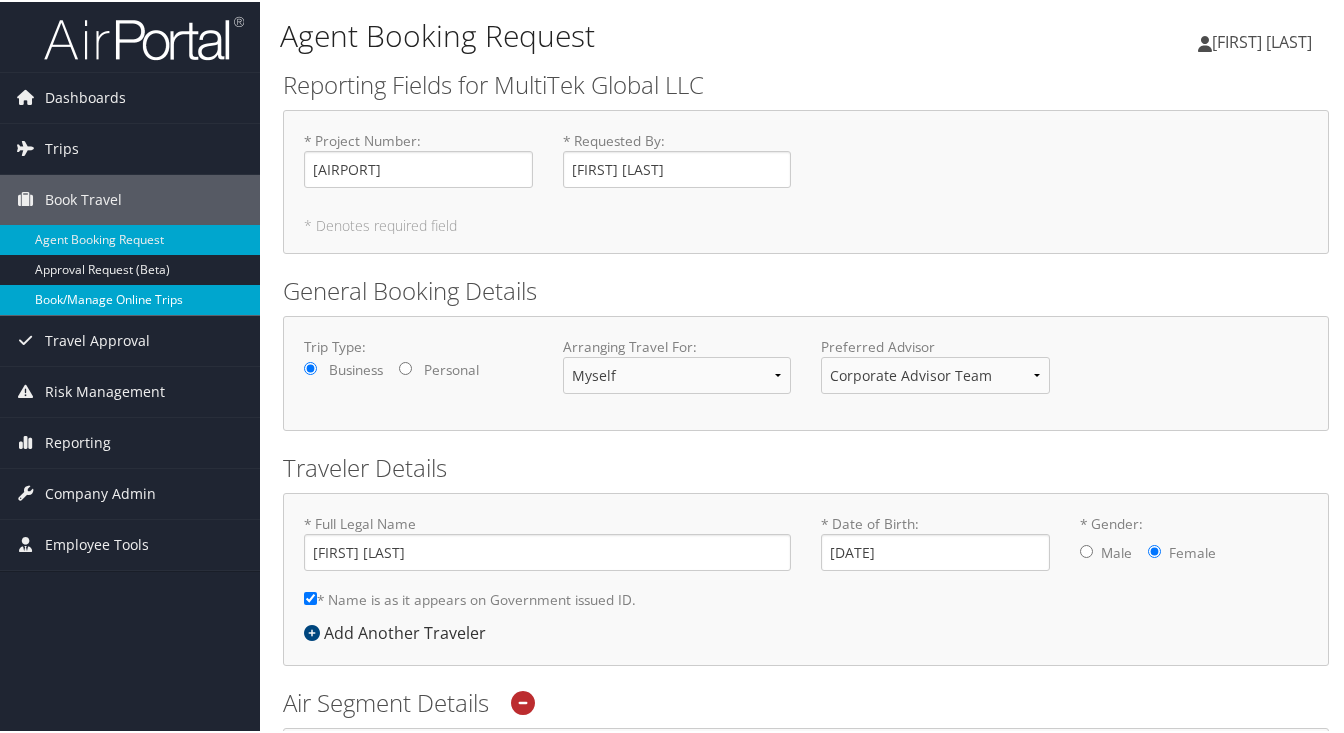 scroll, scrollTop: 0, scrollLeft: 0, axis: both 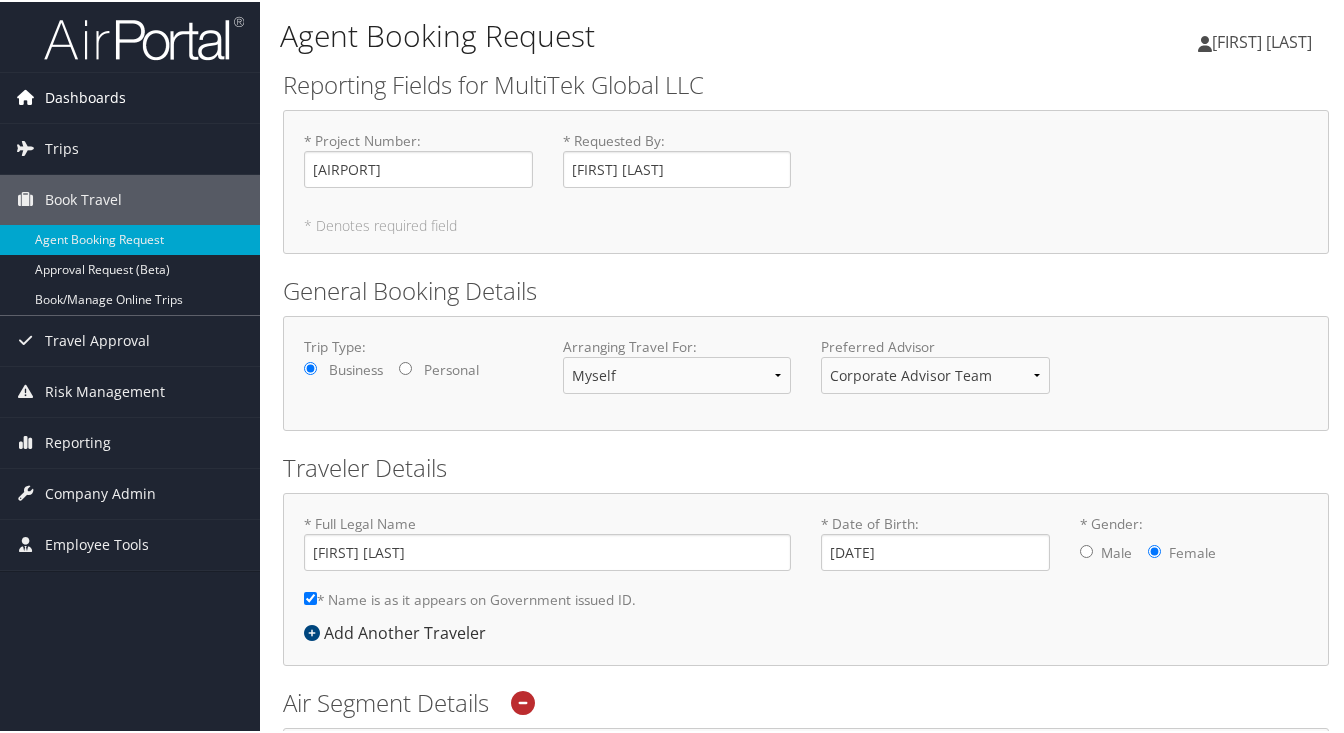 click on "Dashboards" at bounding box center (85, 96) 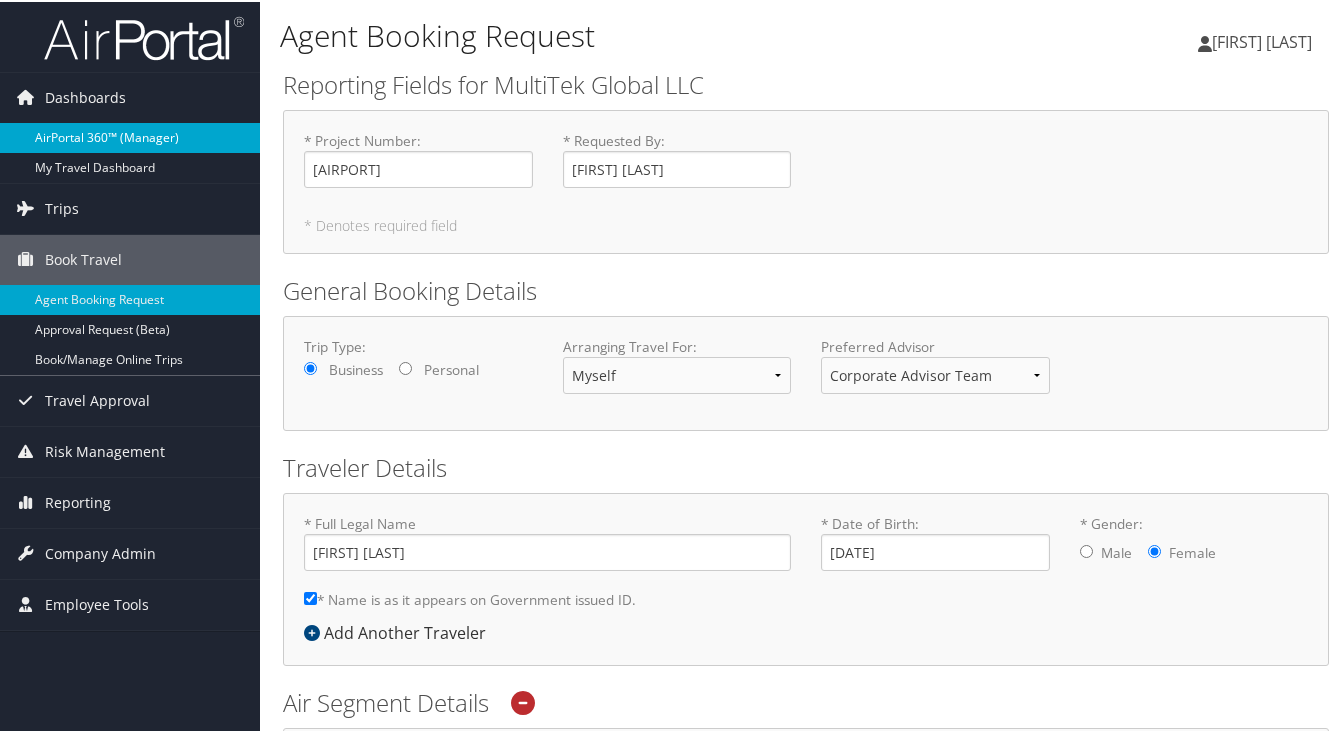 click on "AirPortal 360™ (Manager)" at bounding box center [130, 136] 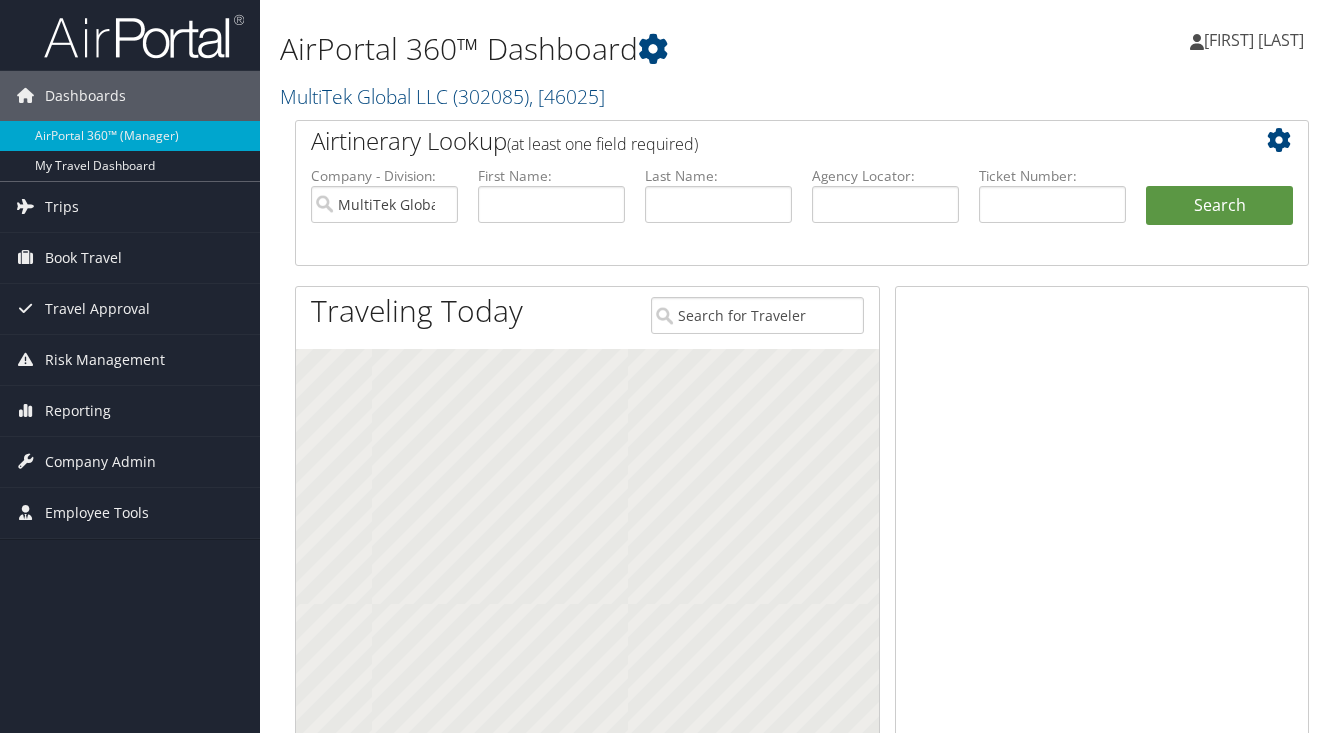 scroll, scrollTop: 0, scrollLeft: 0, axis: both 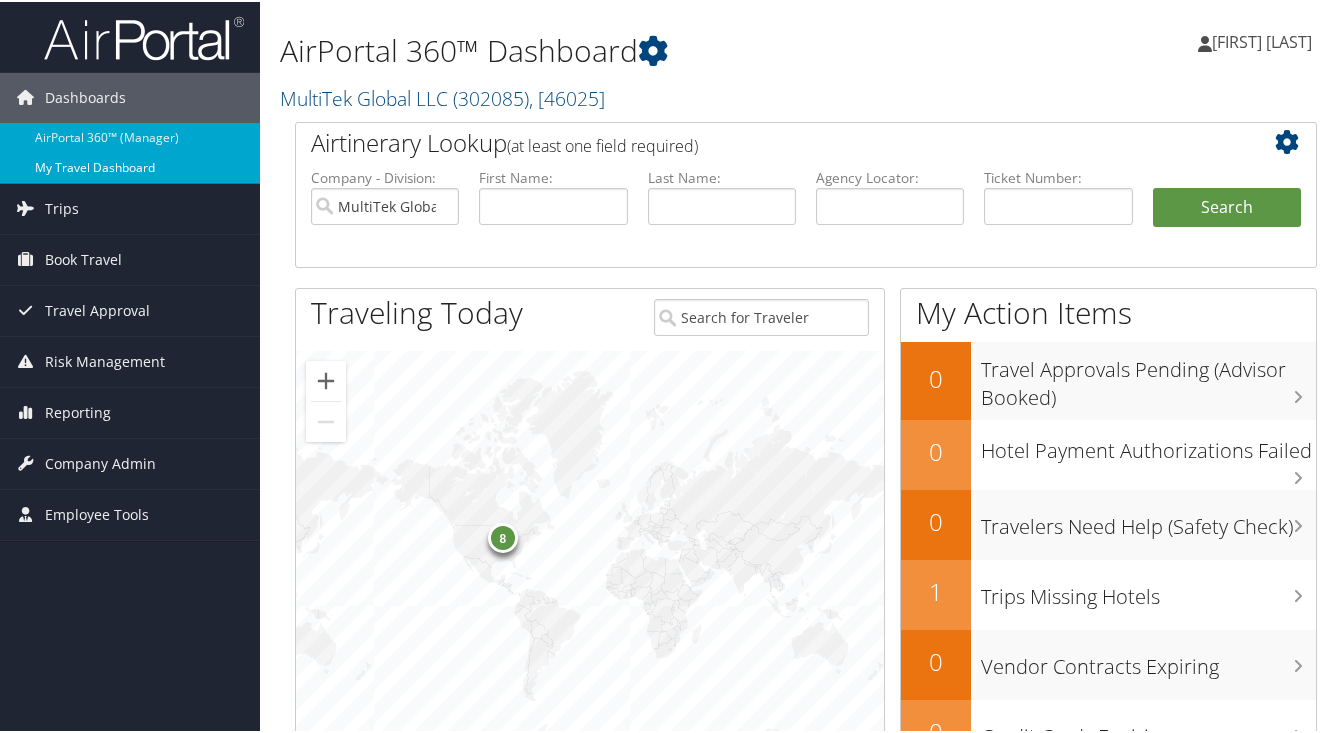 click on "My Travel Dashboard" at bounding box center [130, 166] 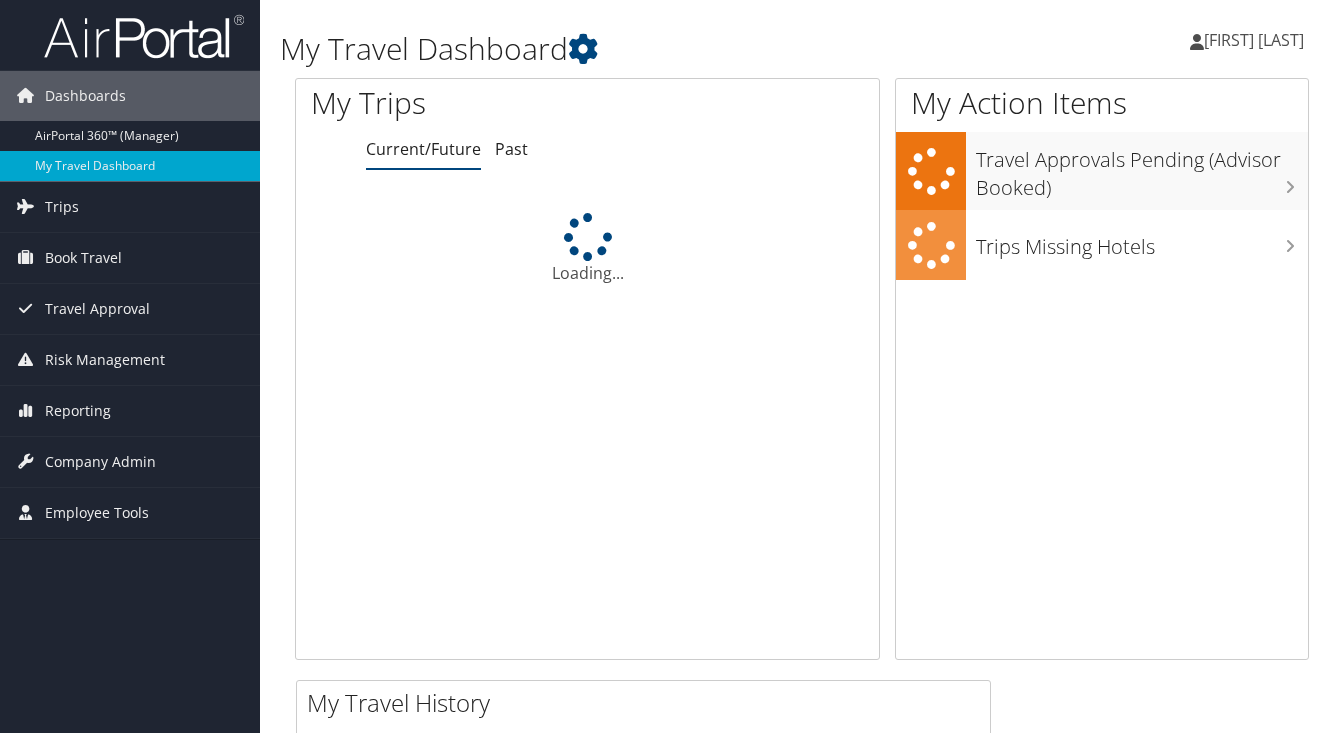 scroll, scrollTop: 0, scrollLeft: 0, axis: both 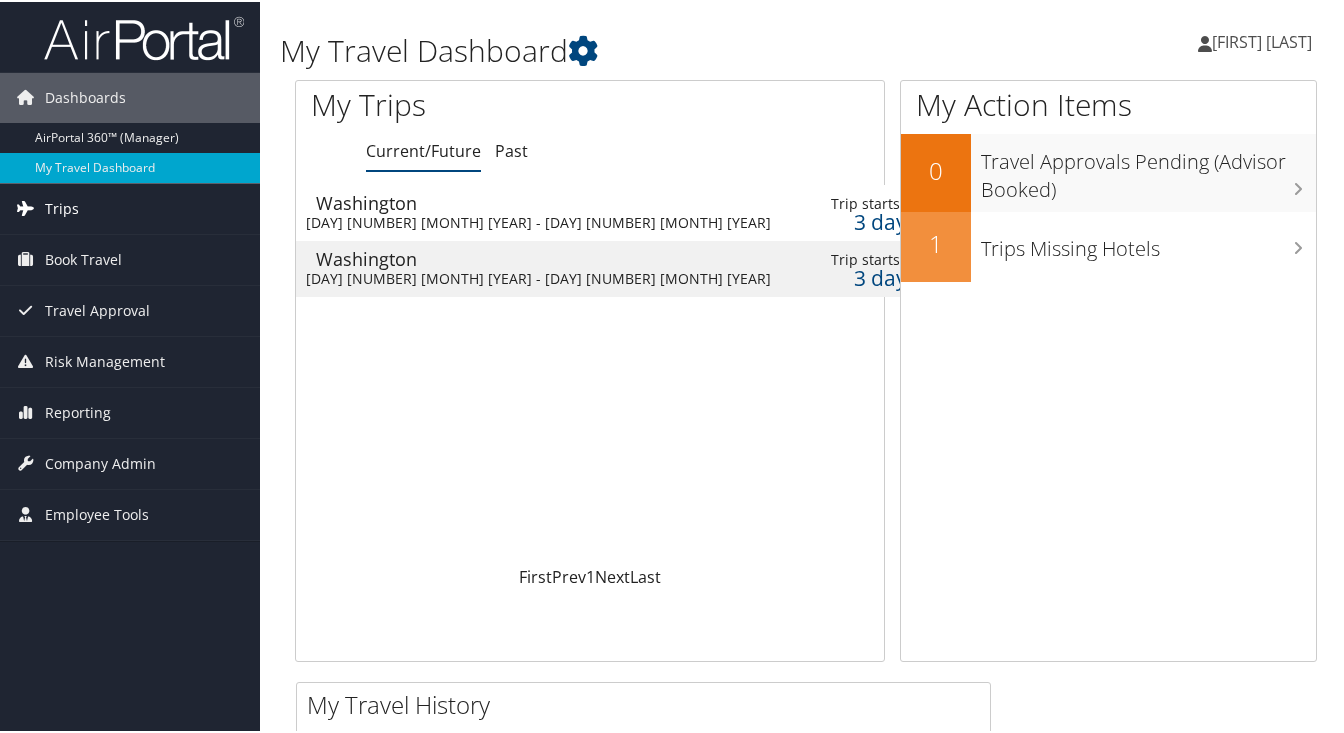 click on "Trips" at bounding box center (62, 207) 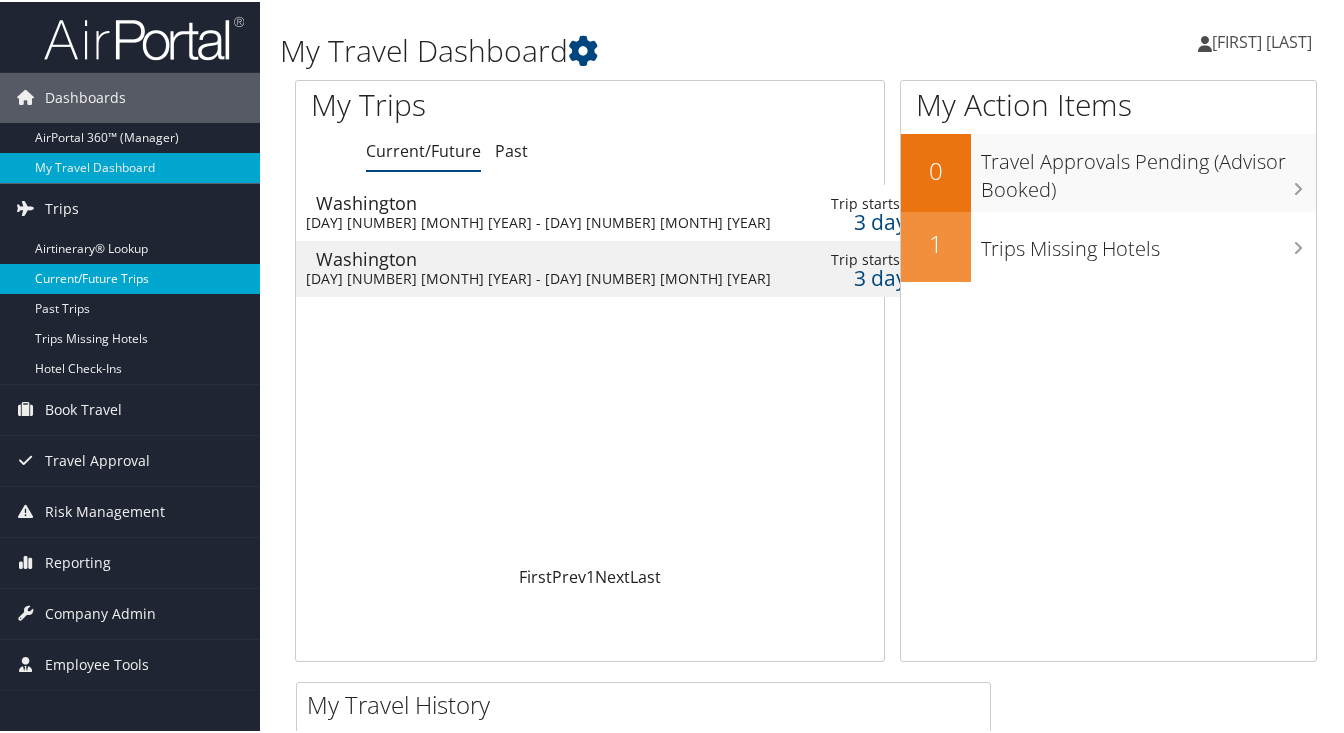 click on "Current/Future Trips" at bounding box center [130, 277] 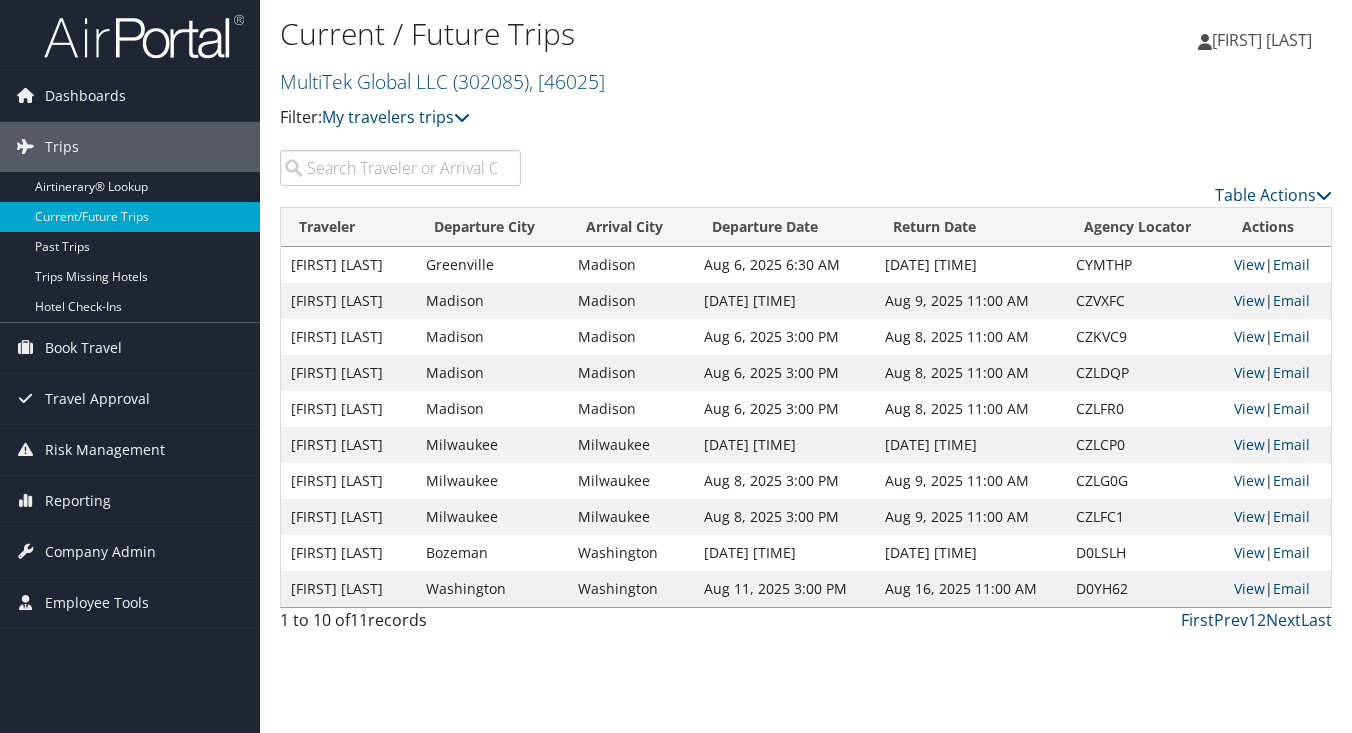 scroll, scrollTop: 0, scrollLeft: 0, axis: both 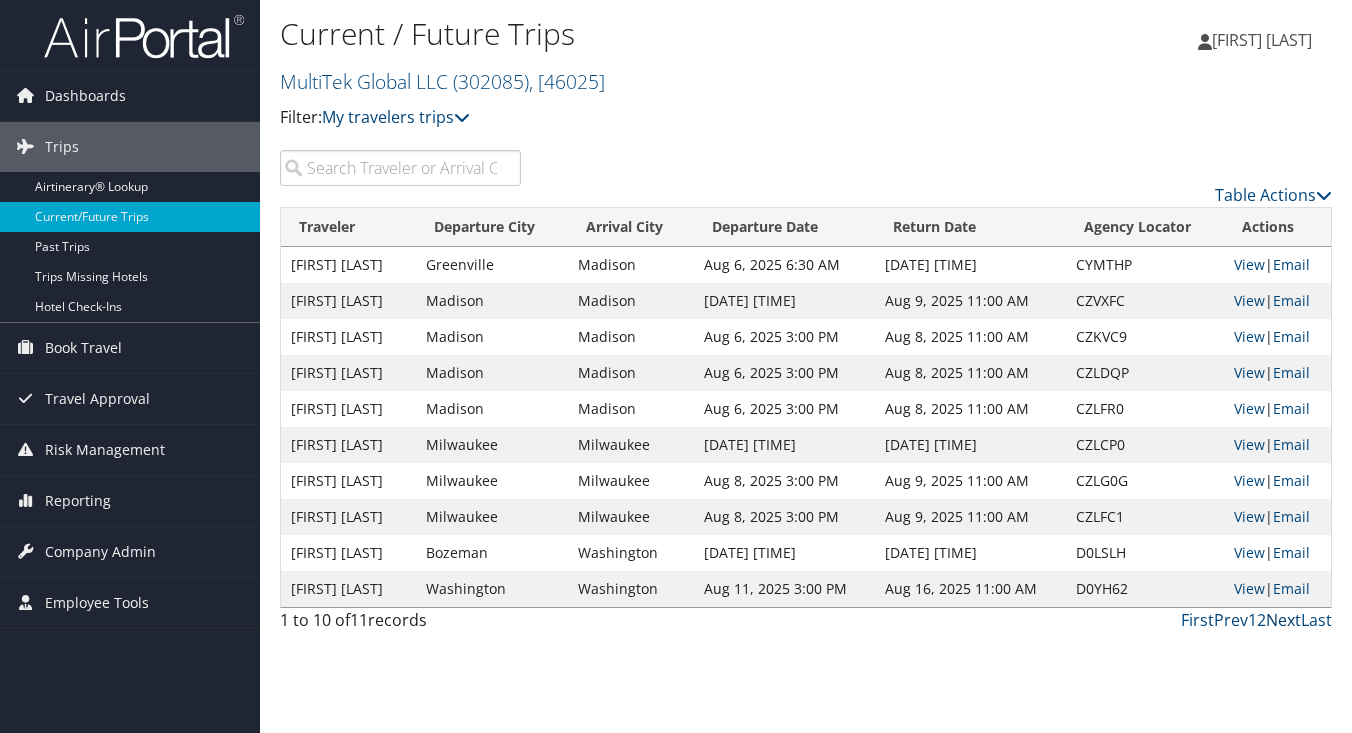 click on "Next" at bounding box center (1283, 620) 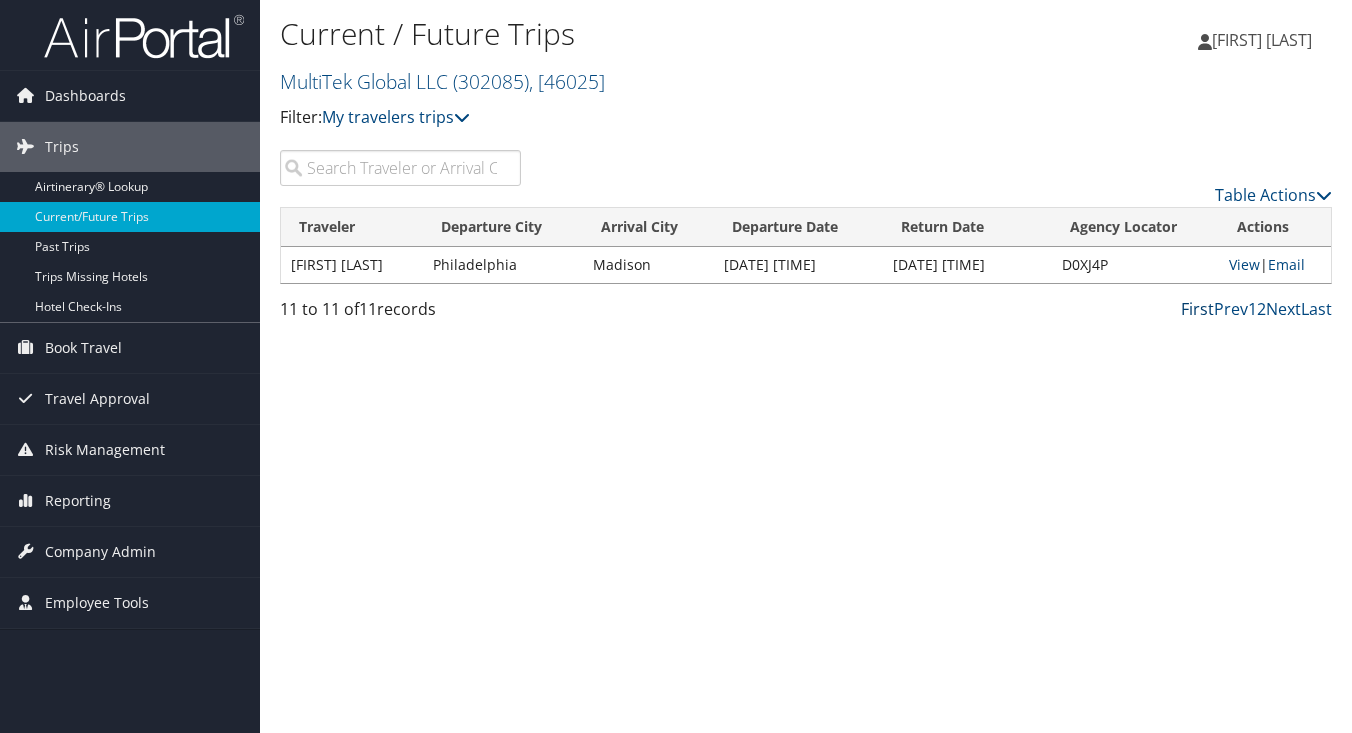 click on "First" at bounding box center (1197, 309) 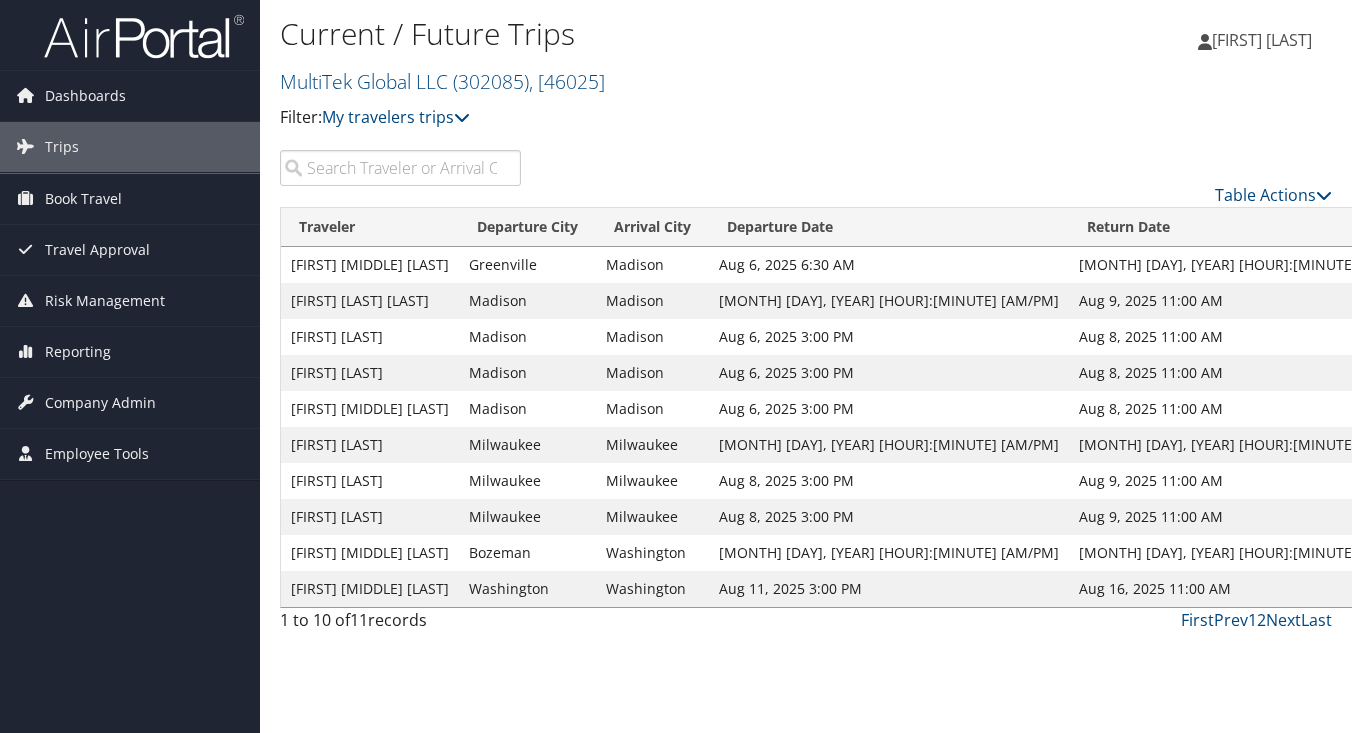 scroll, scrollTop: 0, scrollLeft: 0, axis: both 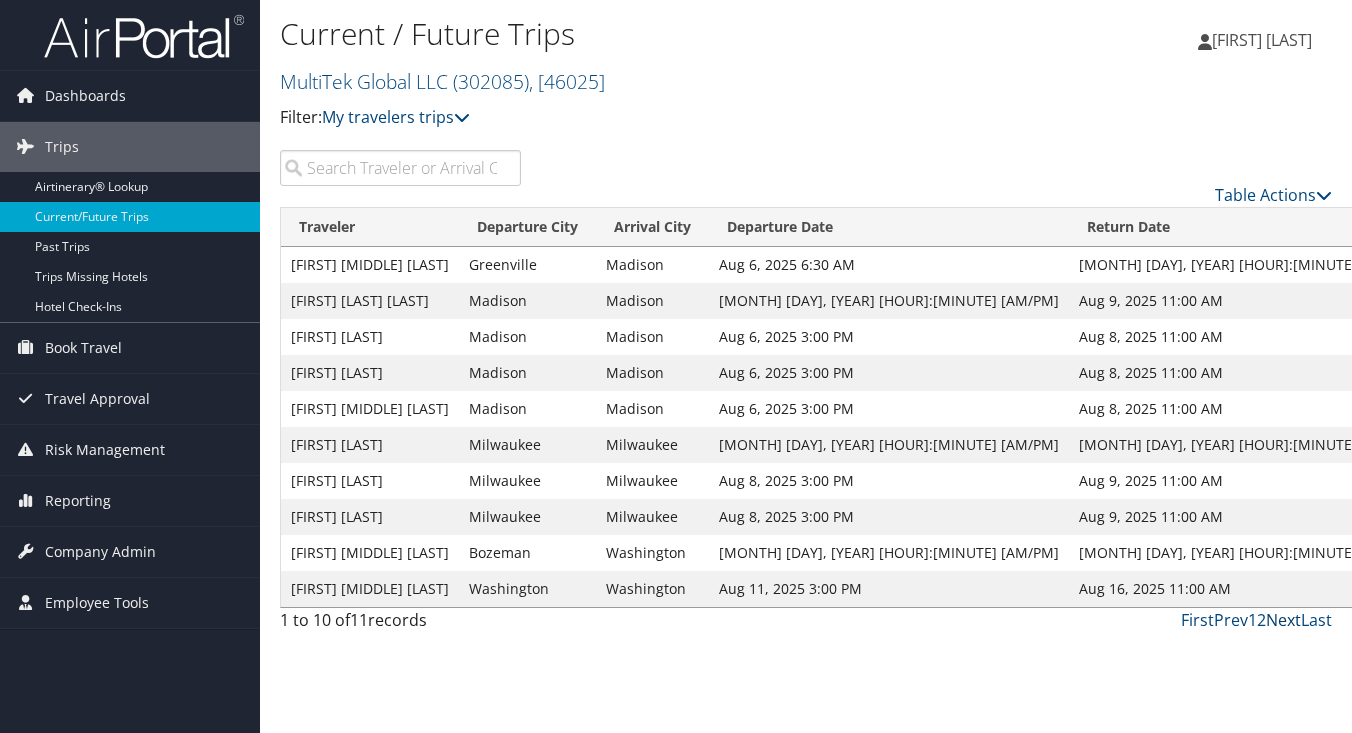 click on "Next" at bounding box center (1283, 620) 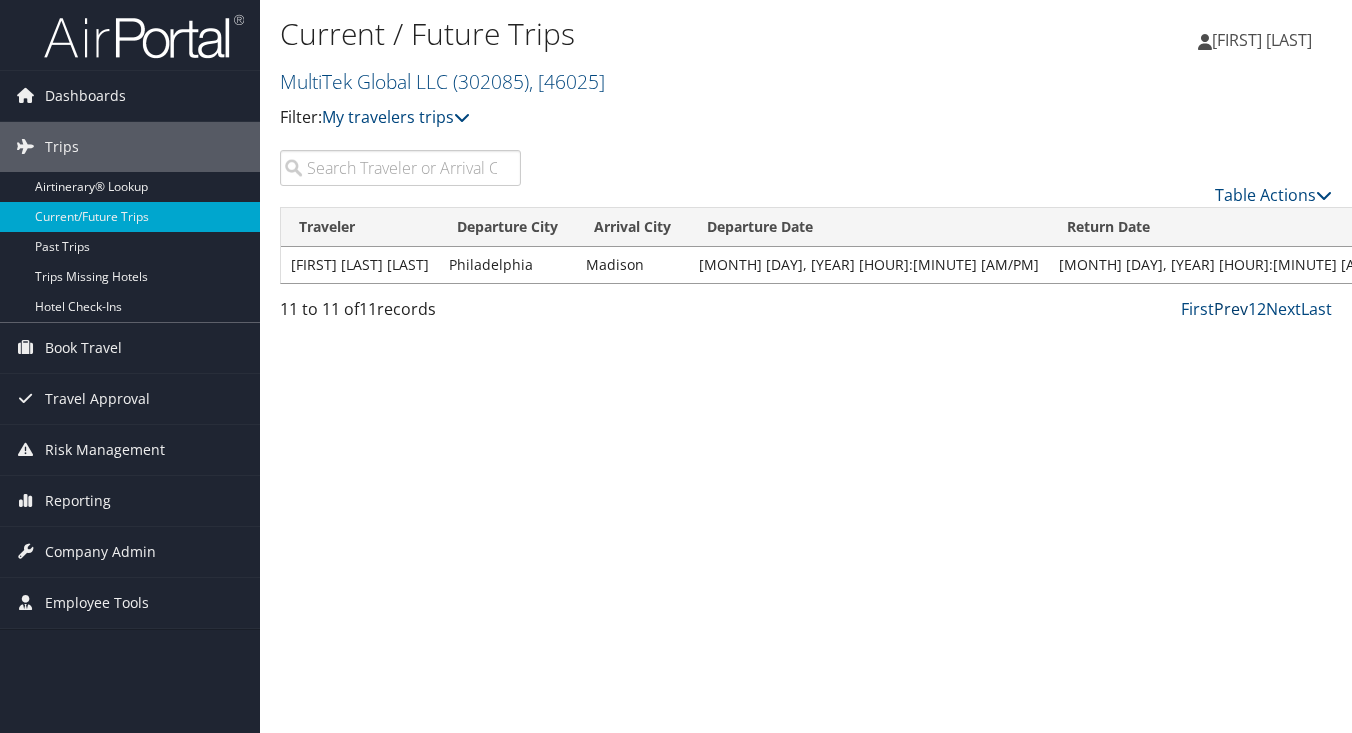 click on "Prev" at bounding box center [1231, 309] 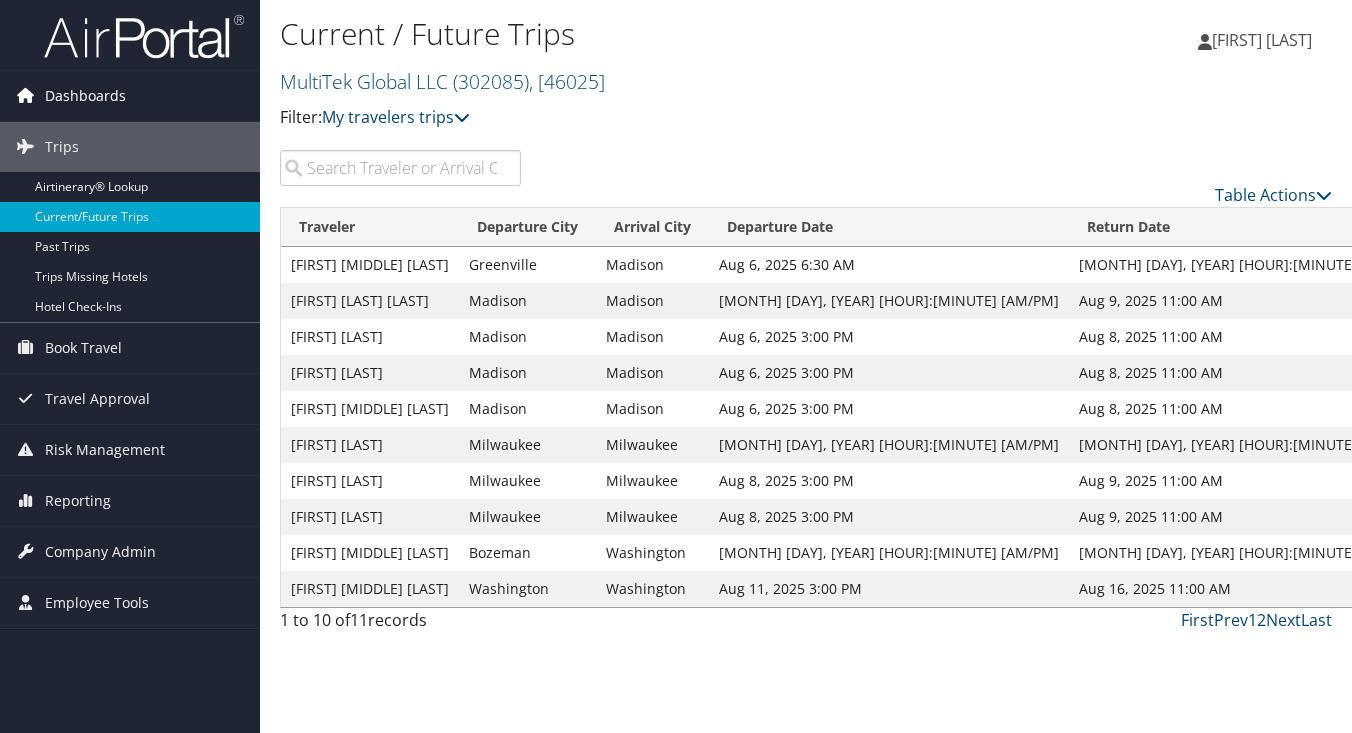 click on "Dashboards" at bounding box center (85, 96) 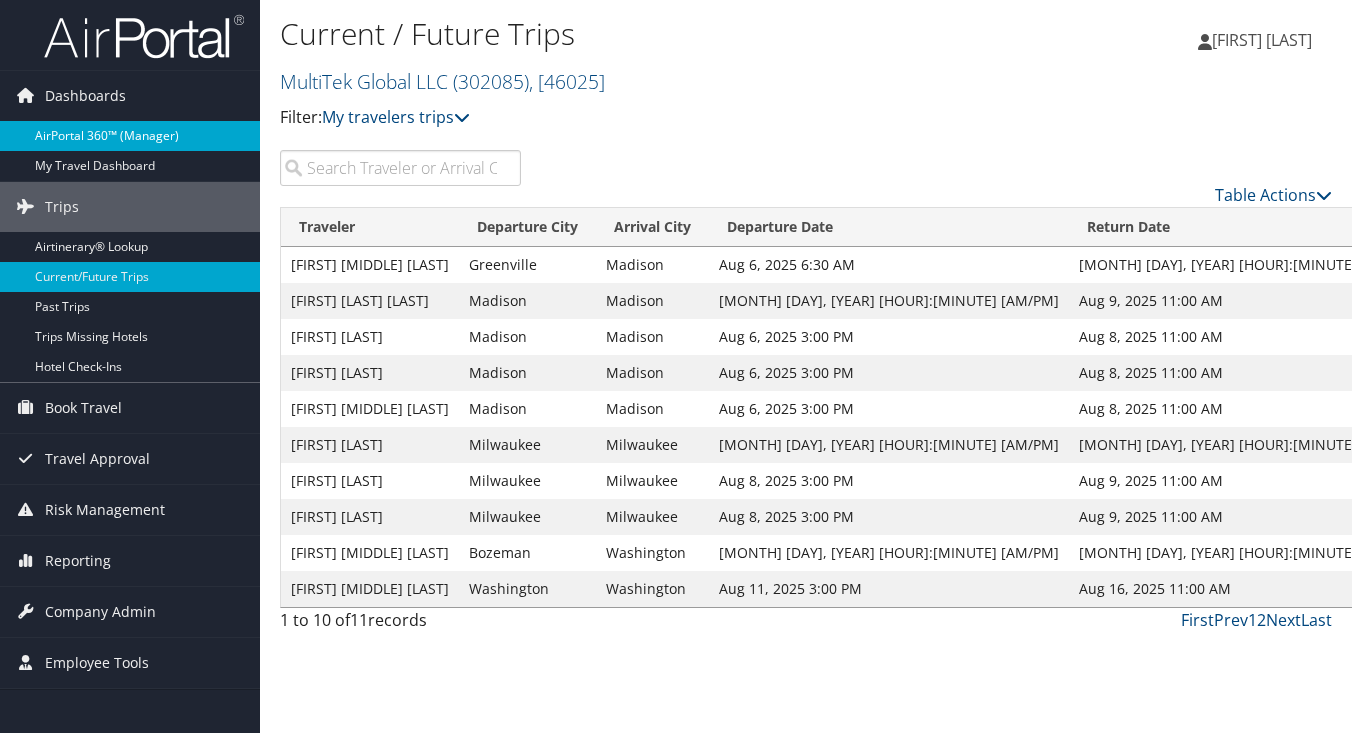 click on "AirPortal 360™ (Manager)" at bounding box center [130, 136] 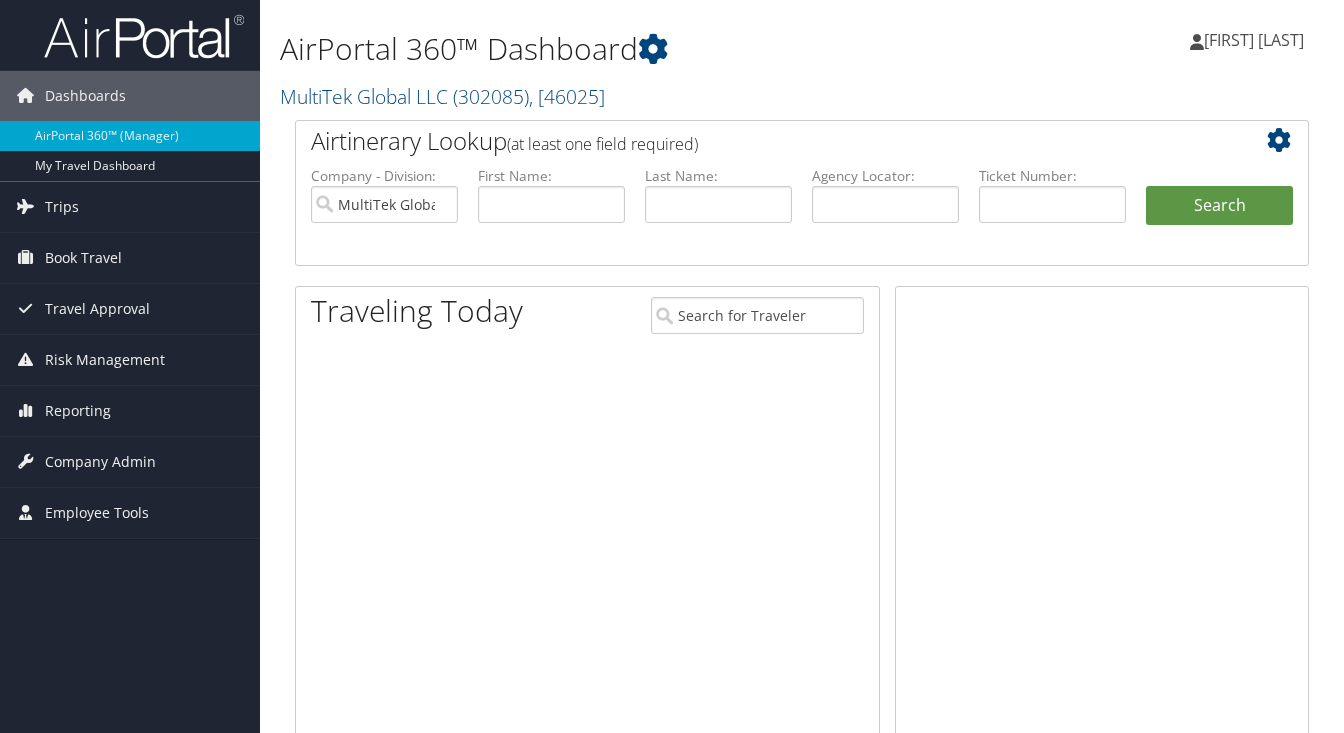 scroll, scrollTop: 0, scrollLeft: 0, axis: both 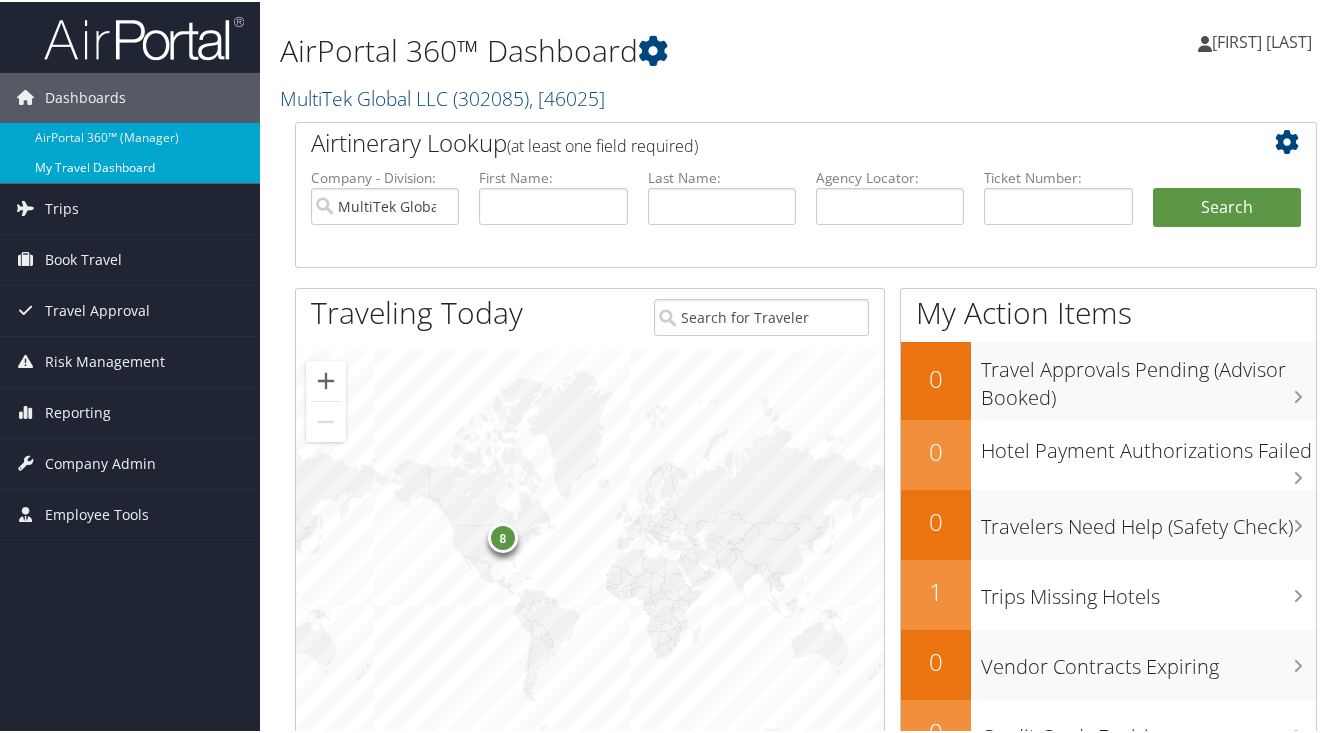 click on "My Travel Dashboard" at bounding box center [130, 166] 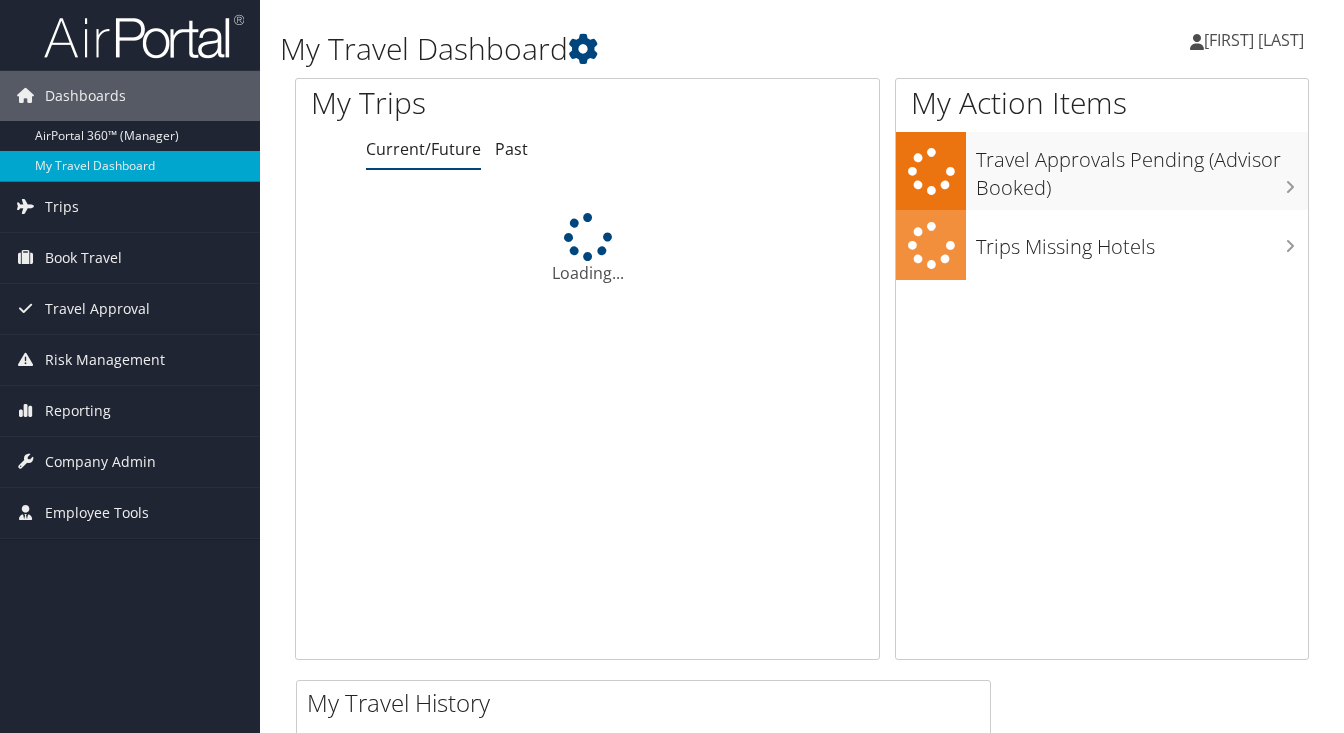 scroll, scrollTop: 0, scrollLeft: 0, axis: both 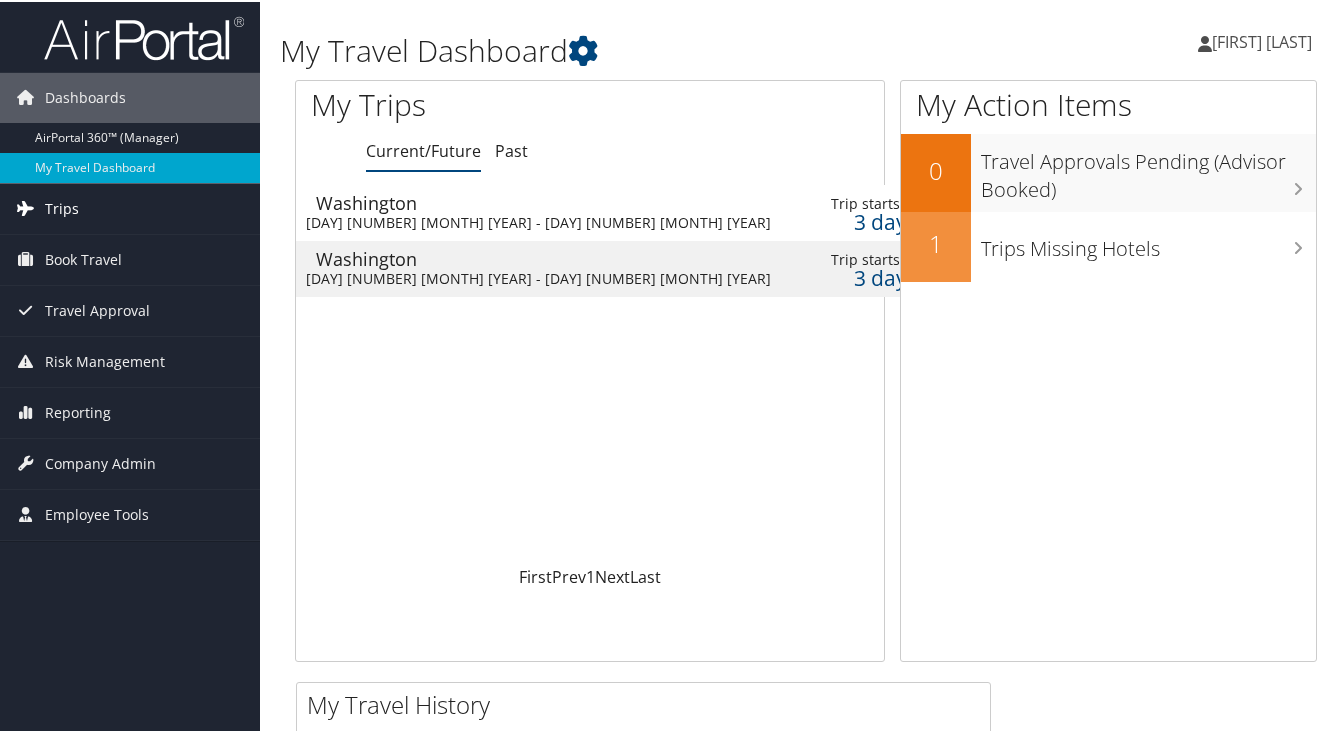 click on "Trips" at bounding box center (62, 207) 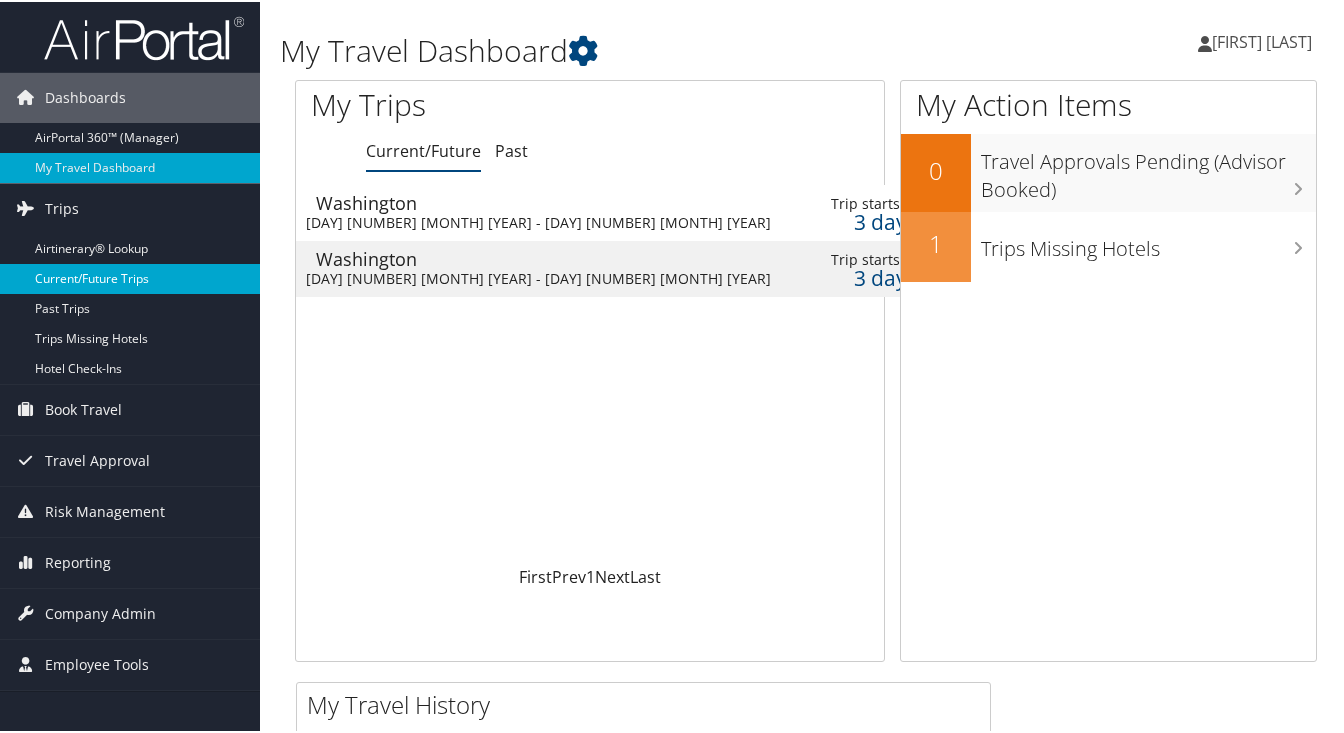 click on "Current/Future Trips" at bounding box center (130, 277) 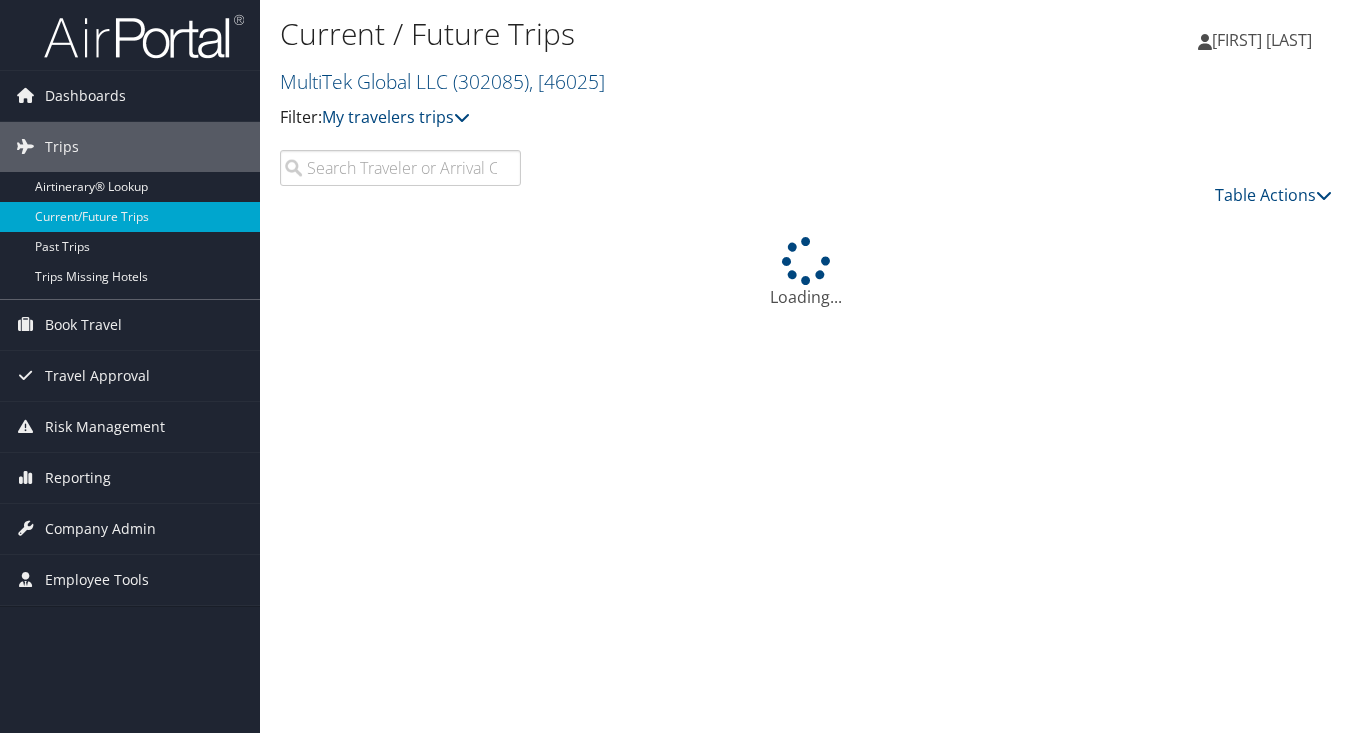 scroll, scrollTop: 0, scrollLeft: 0, axis: both 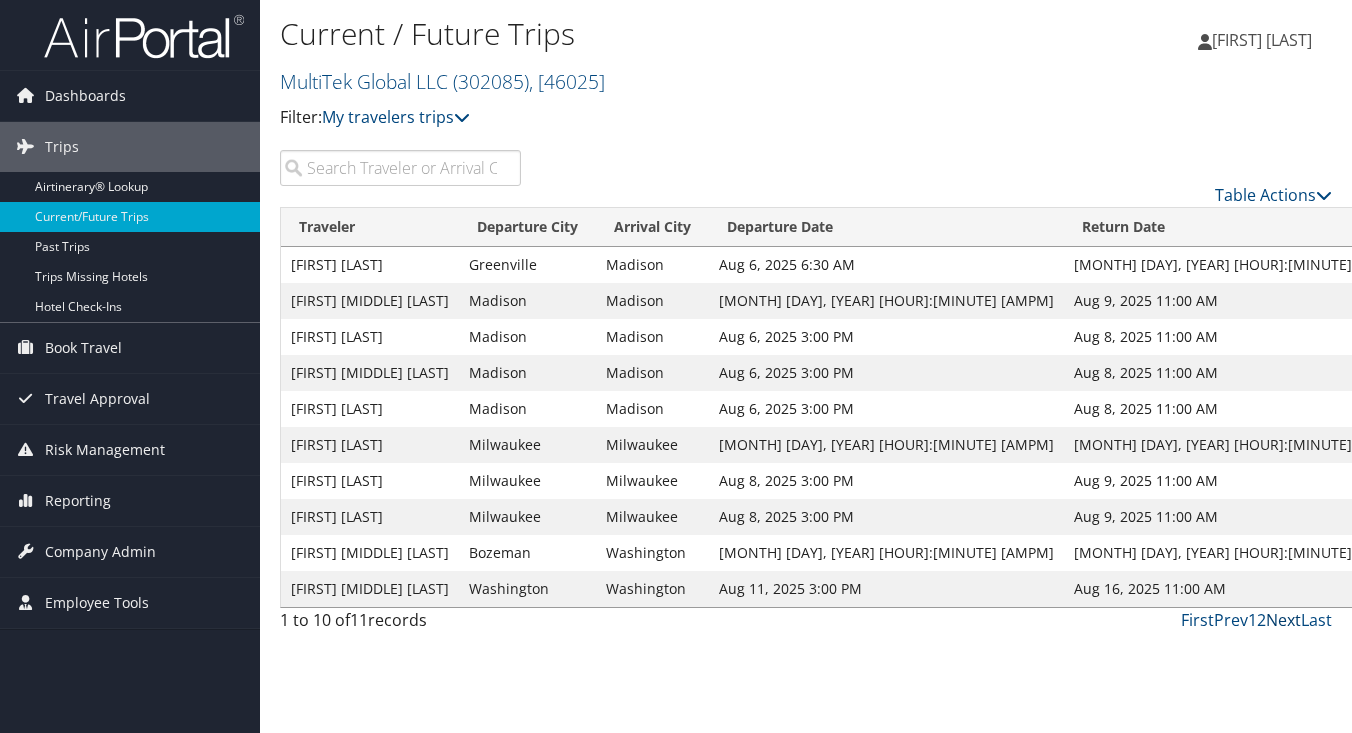 click on "Next" at bounding box center (1283, 620) 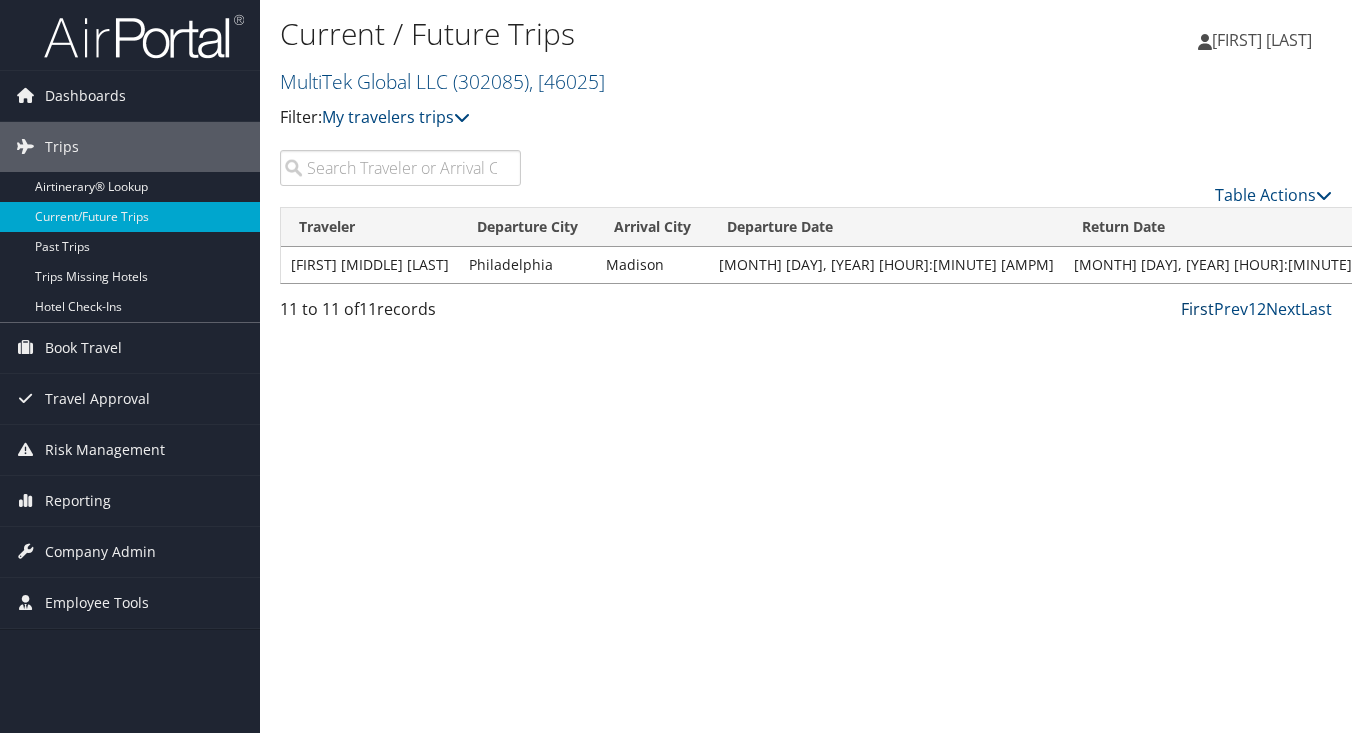 click on "First" at bounding box center (1197, 309) 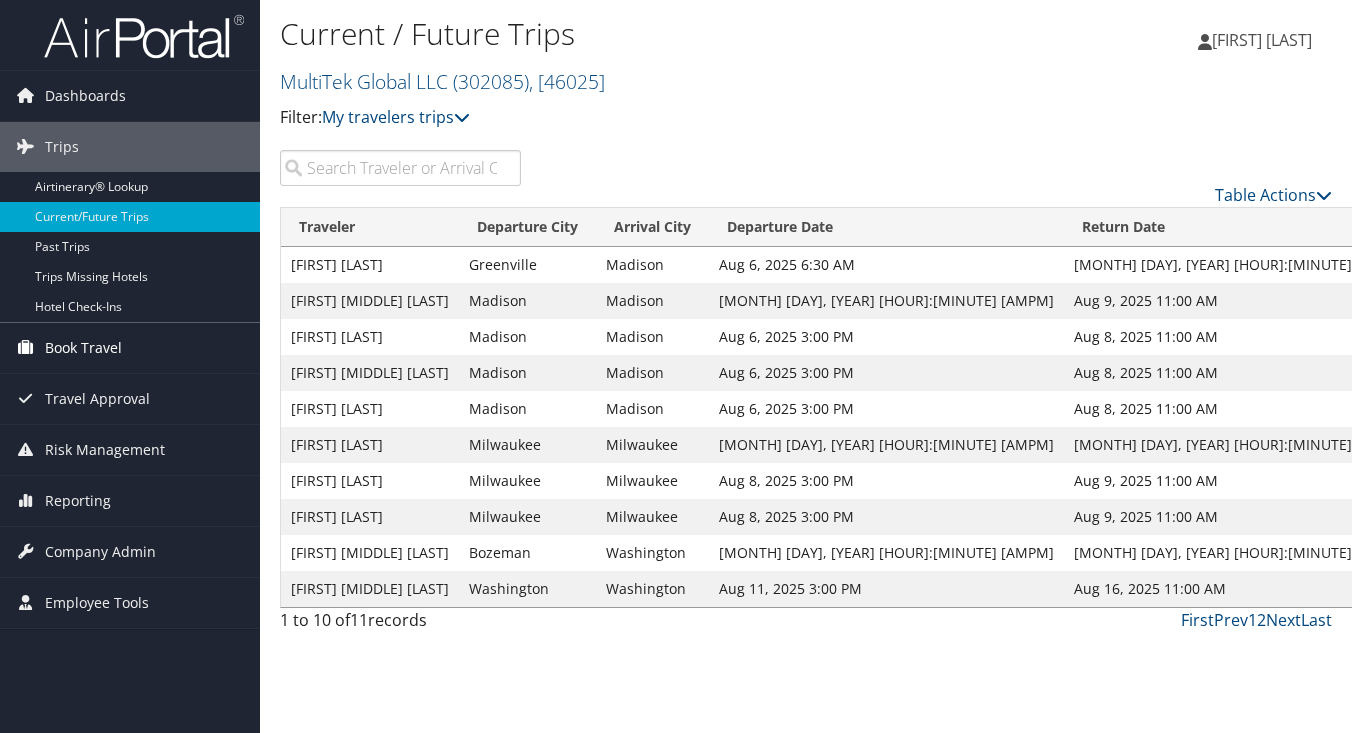click on "Book Travel" at bounding box center (83, 348) 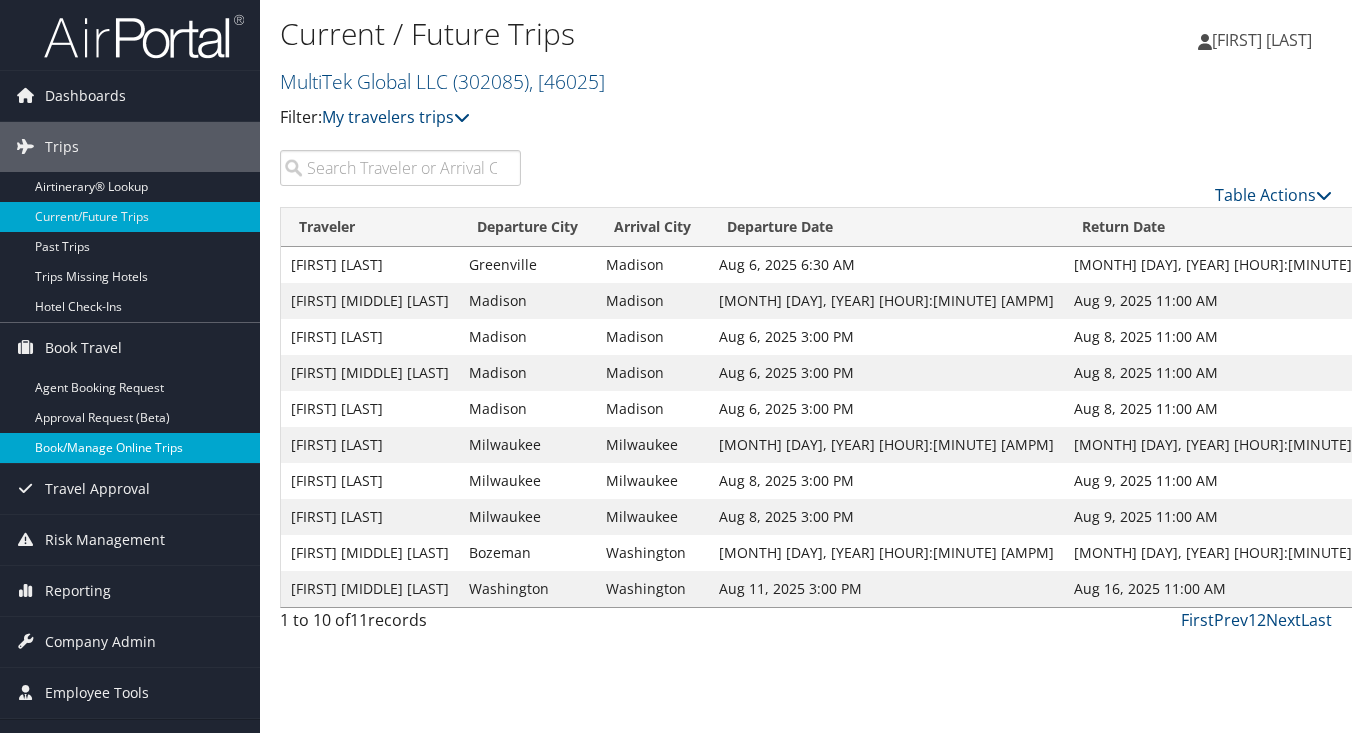 click on "Book/Manage Online Trips" at bounding box center (130, 448) 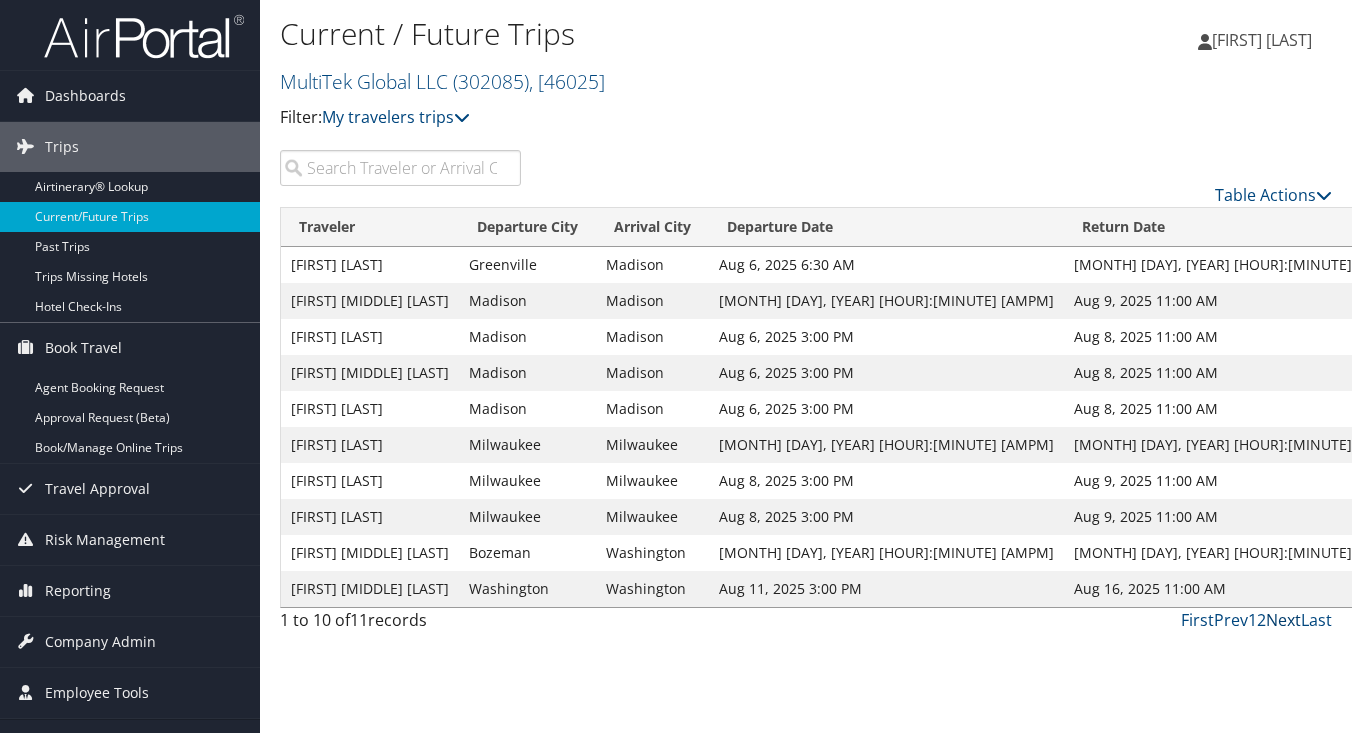 click on "Next" at bounding box center (1283, 620) 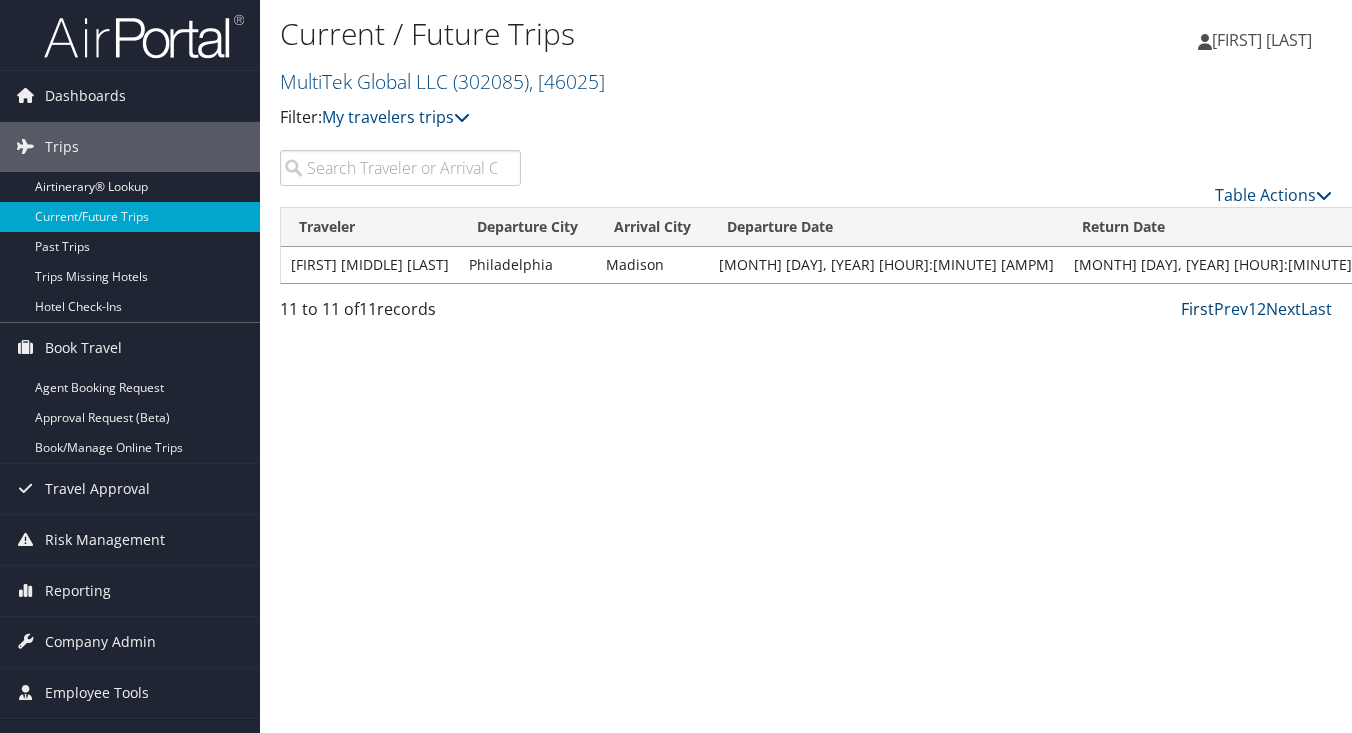 click on "First" at bounding box center [1197, 309] 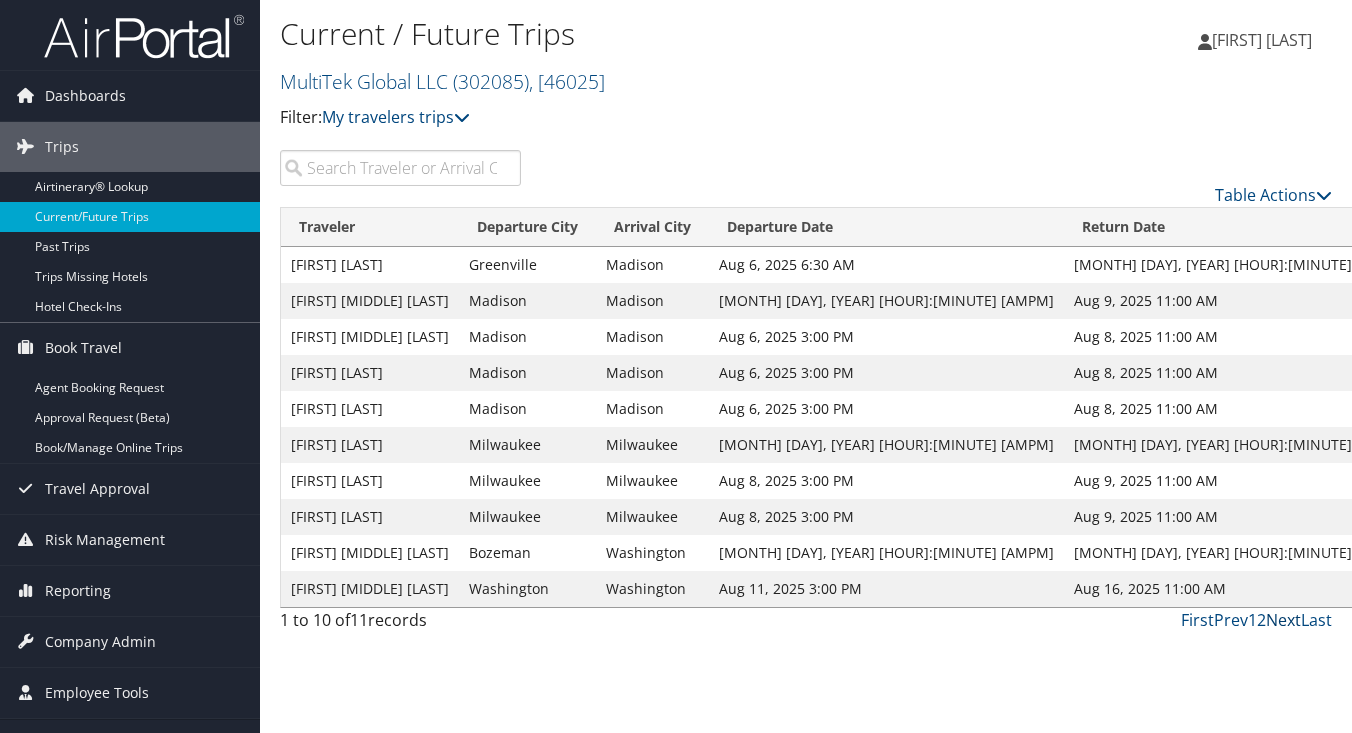 click on "Next" at bounding box center [1283, 620] 